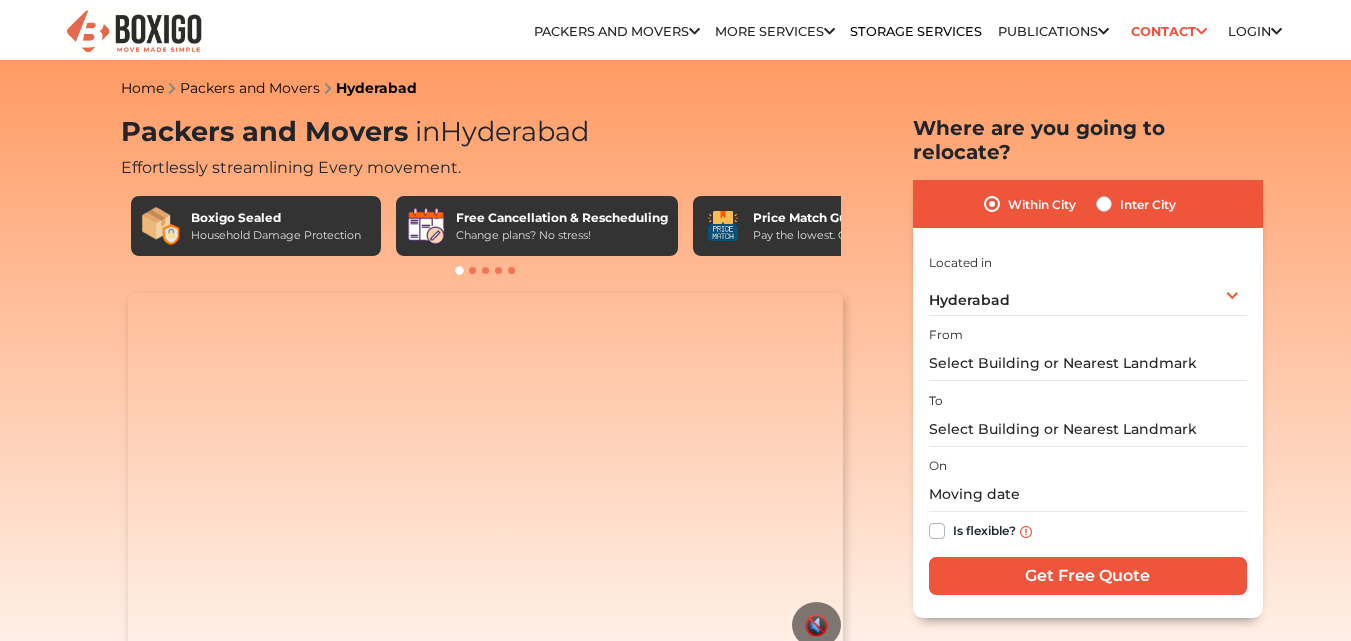 scroll, scrollTop: 0, scrollLeft: 0, axis: both 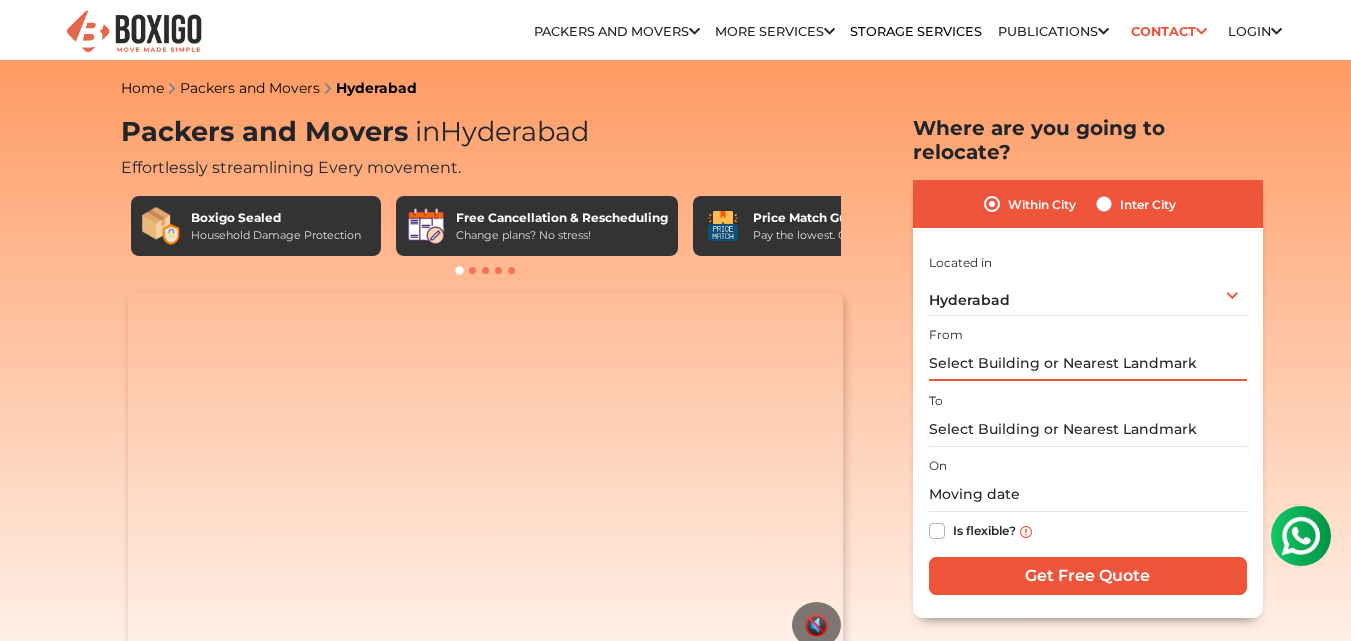 click at bounding box center [1088, 363] 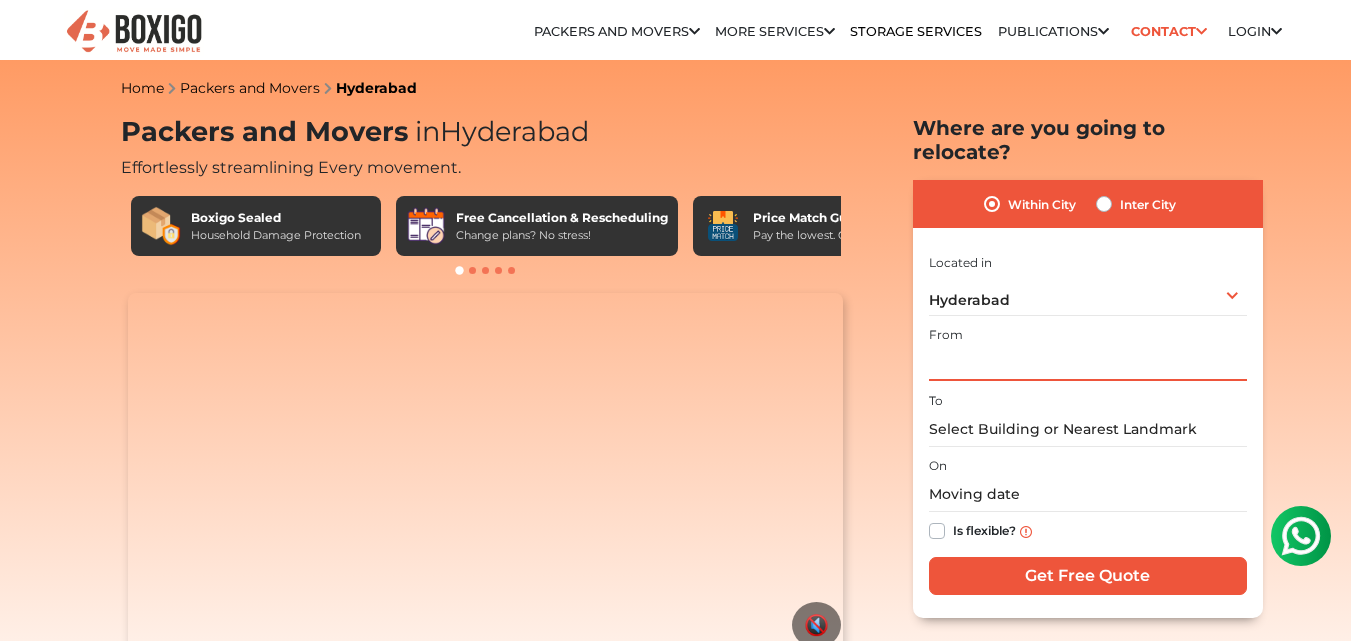 type on "[NAME]" 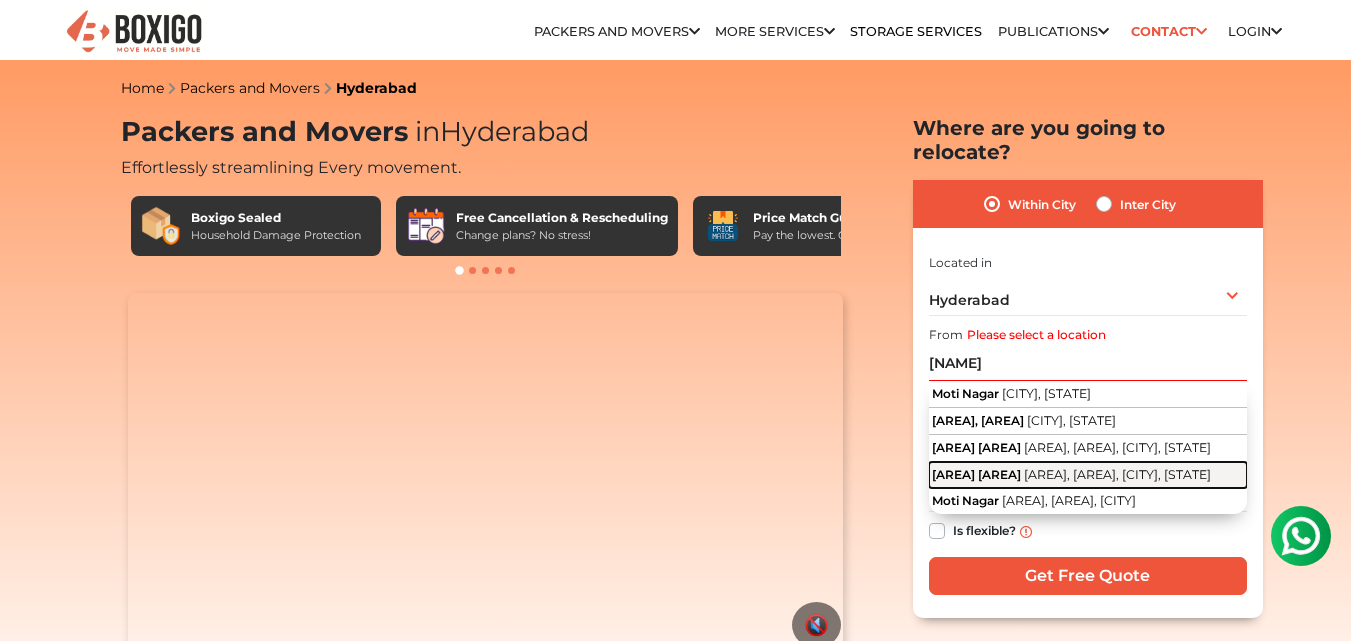 click on "[AREA], [AREA], [CITY], [STATE]" at bounding box center [1117, 474] 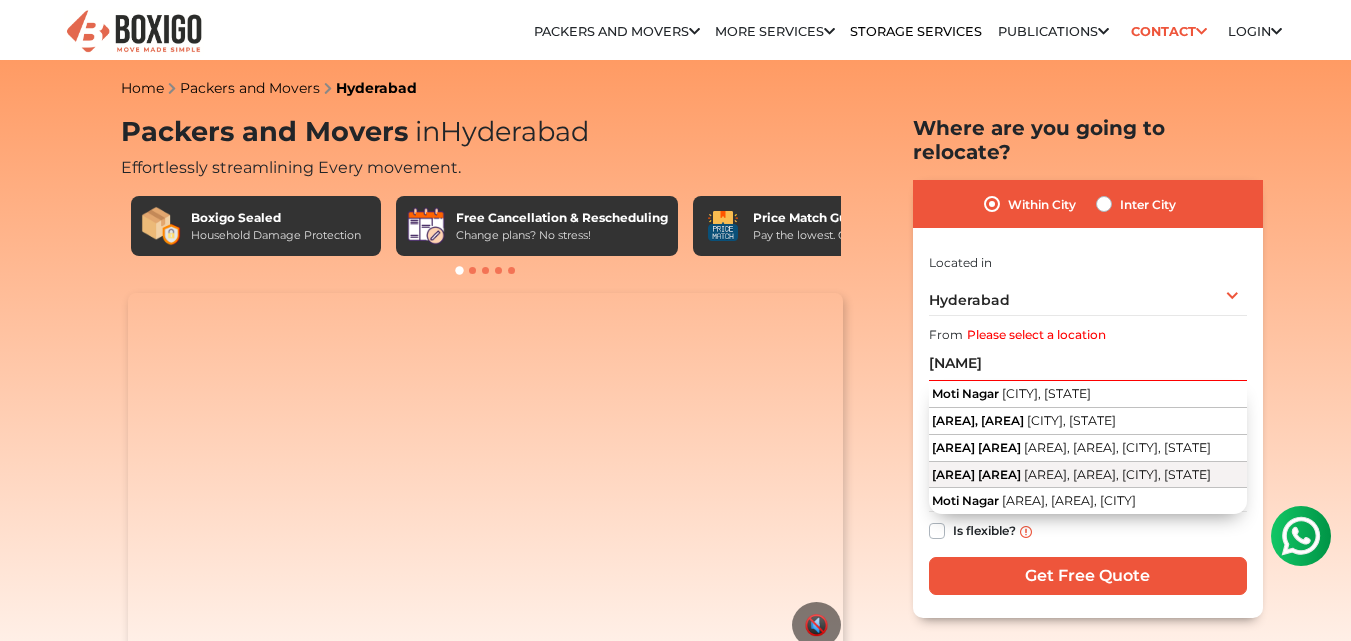 type on "[AREA] [AREA], [AREA], [AREA], [CITY], [STATE]" 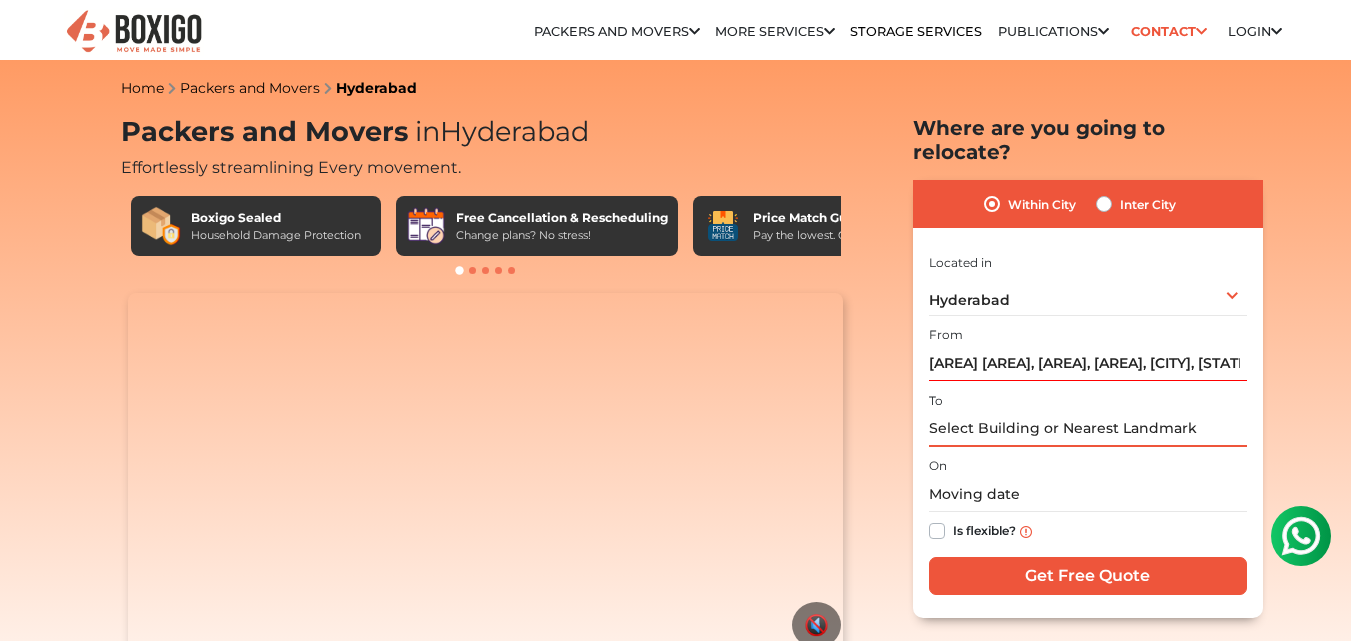 click at bounding box center [1088, 429] 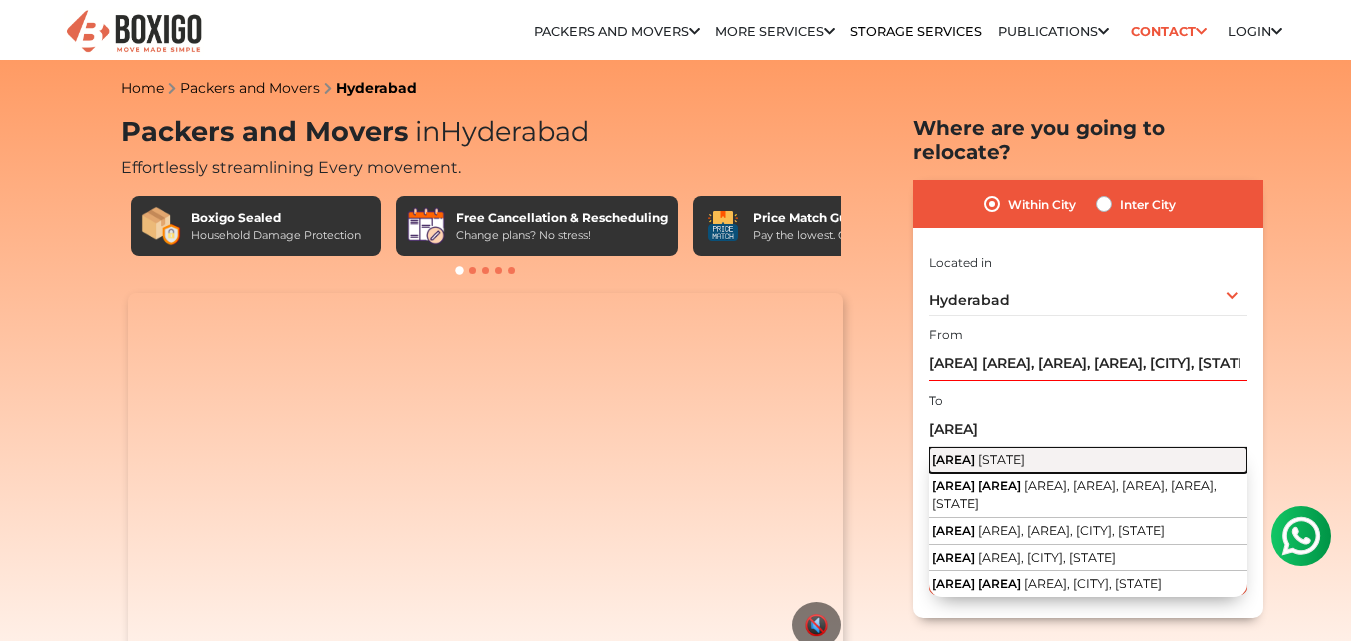 click on "[AREA]" at bounding box center (953, 459) 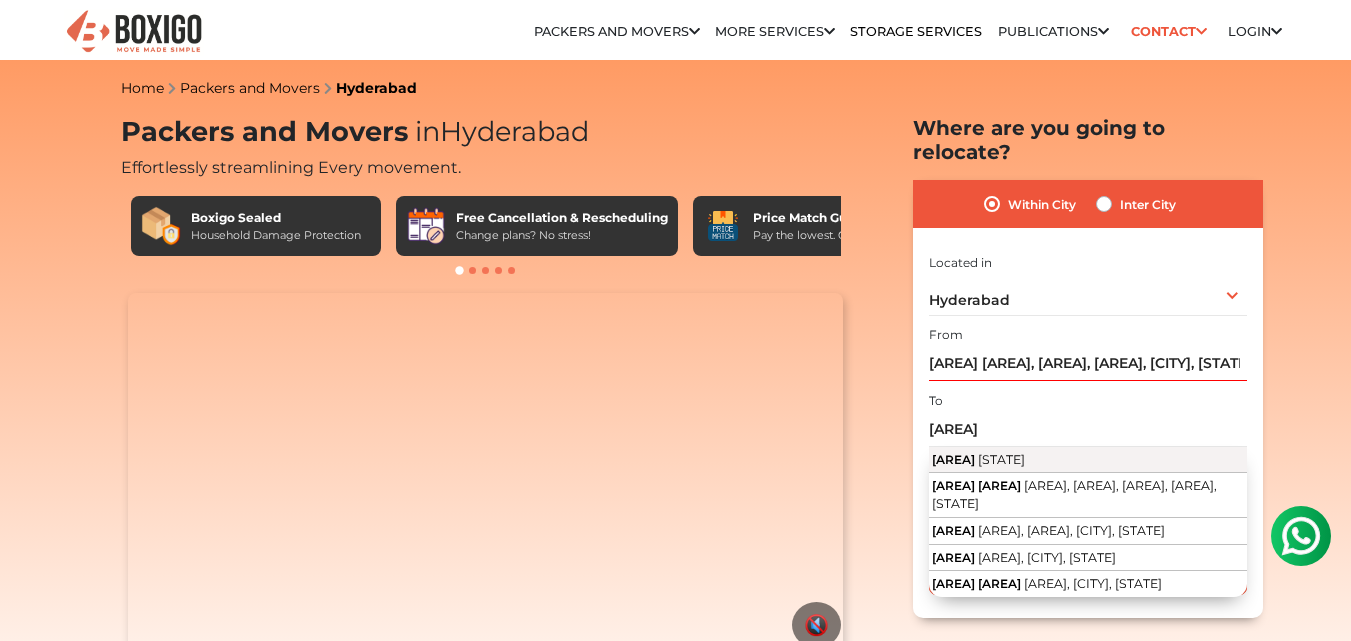type on "[AREA], [STATE]" 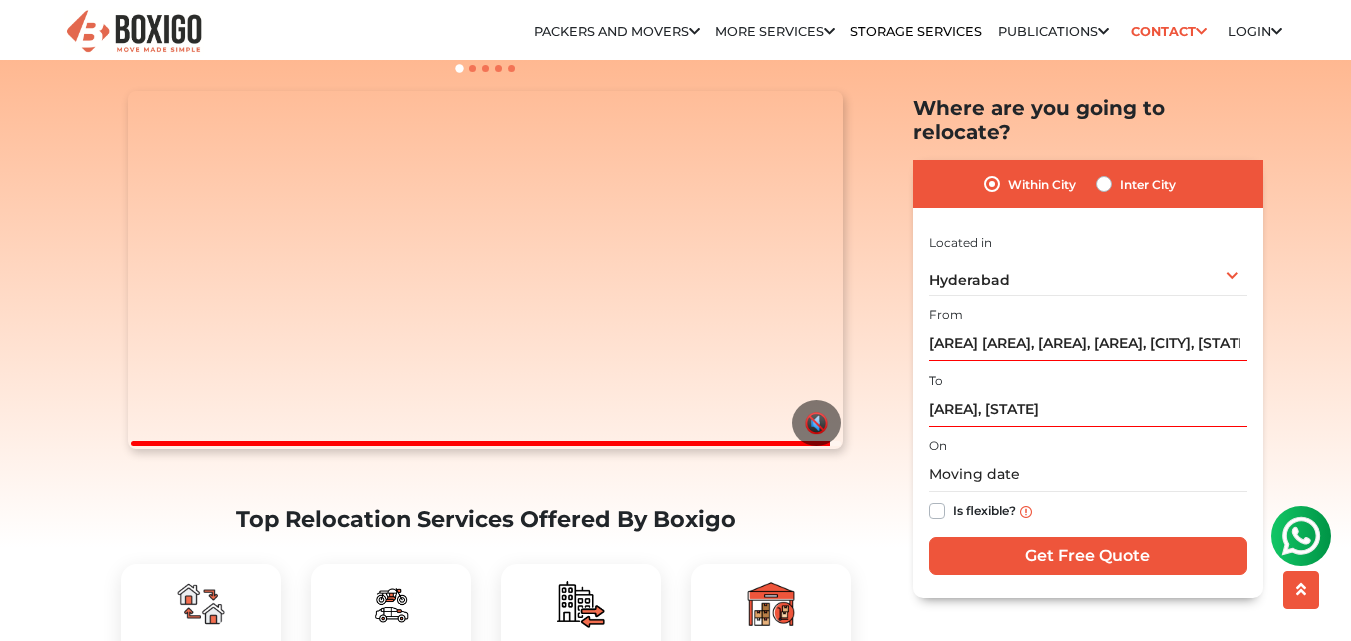 scroll, scrollTop: 233, scrollLeft: 0, axis: vertical 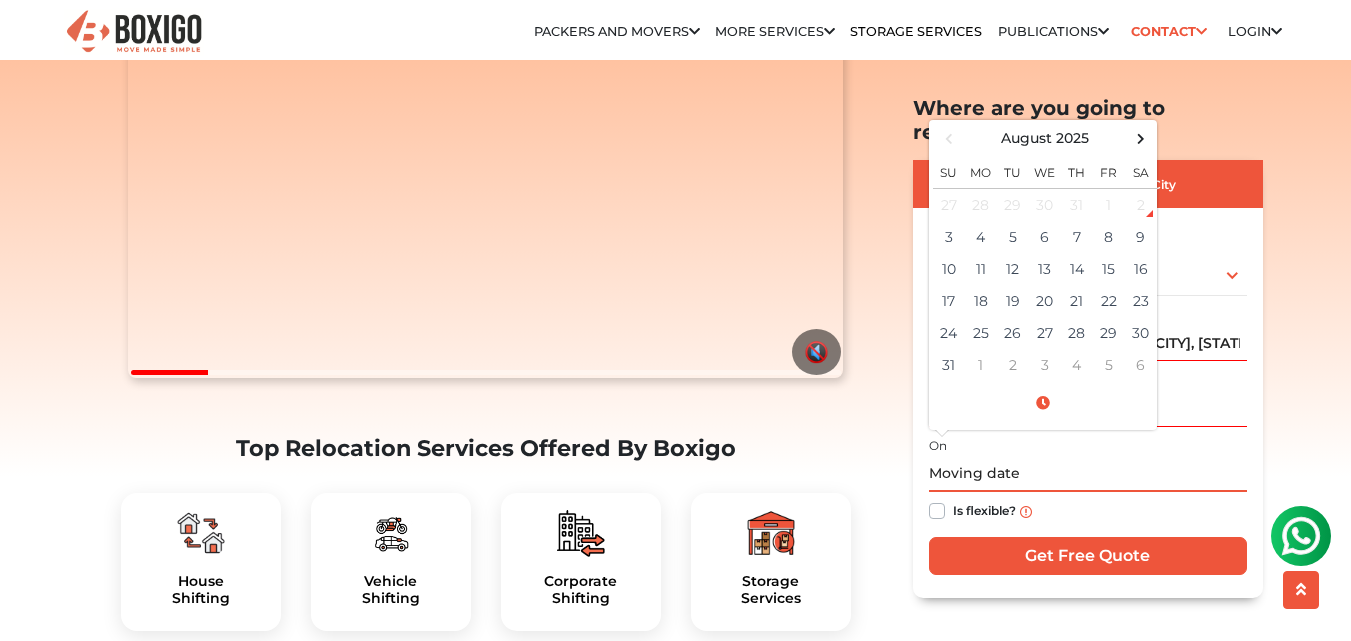 click at bounding box center (1088, 474) 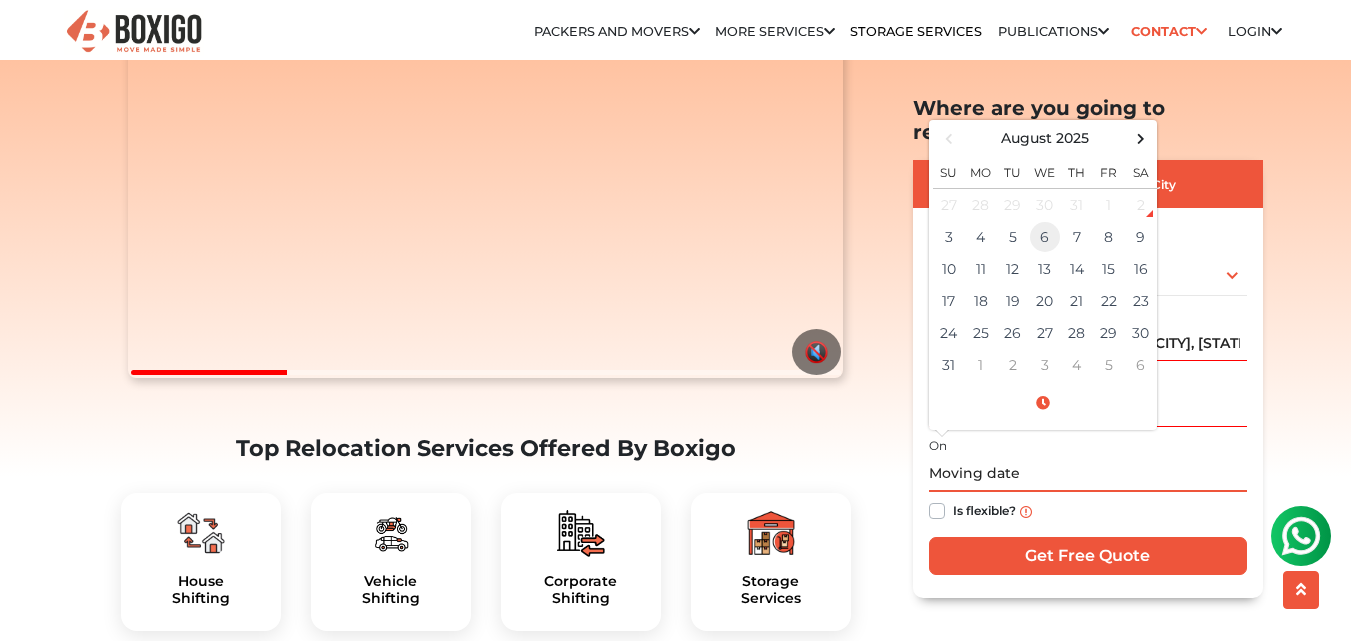 click on "6" at bounding box center [1045, 237] 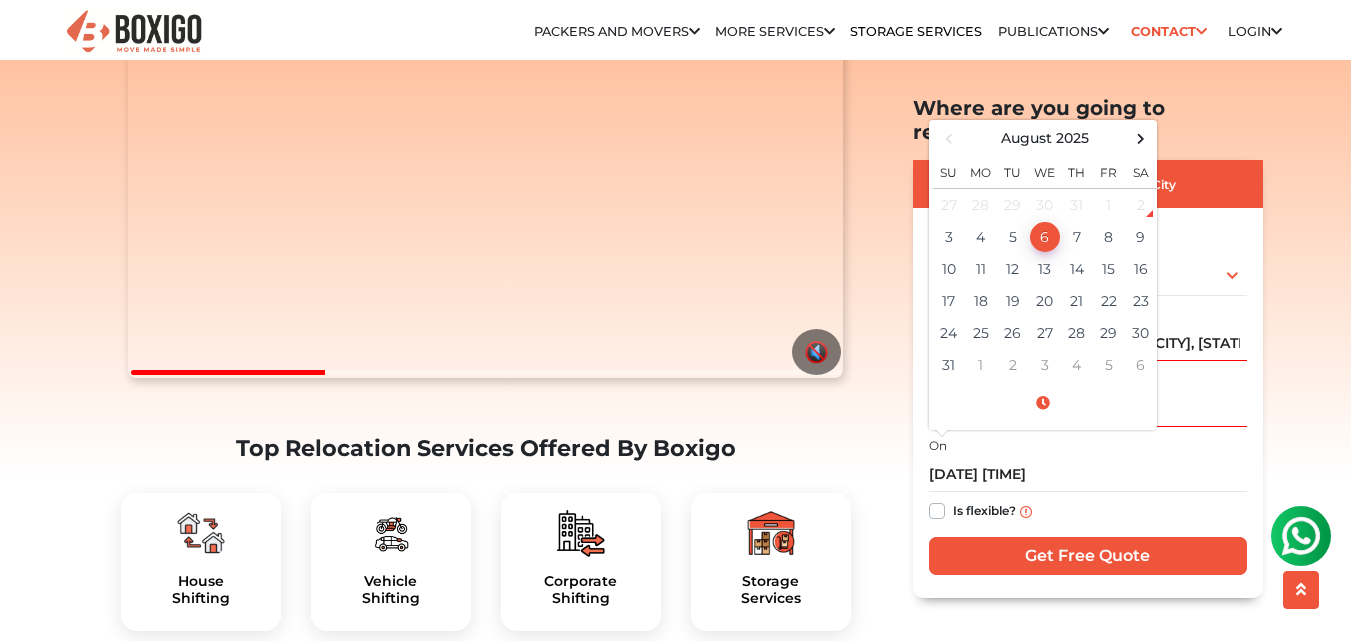 click on "Is flexible?" at bounding box center (984, 509) 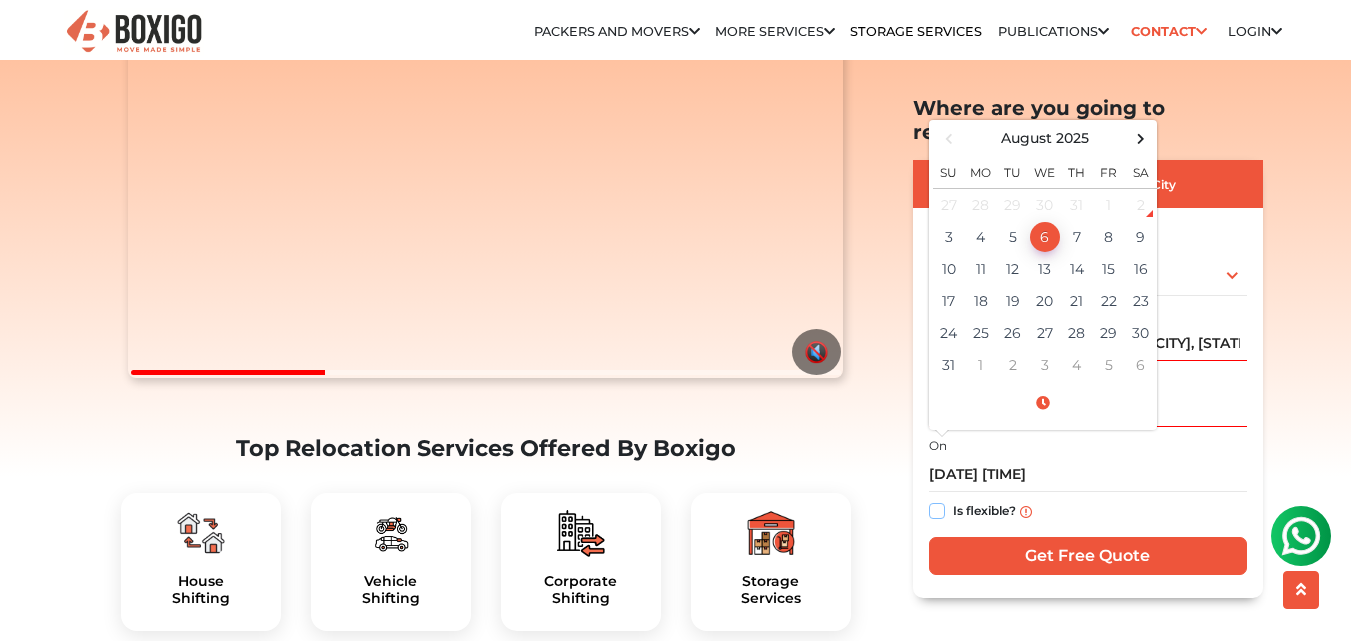 click on "Is flexible?" at bounding box center [937, 509] 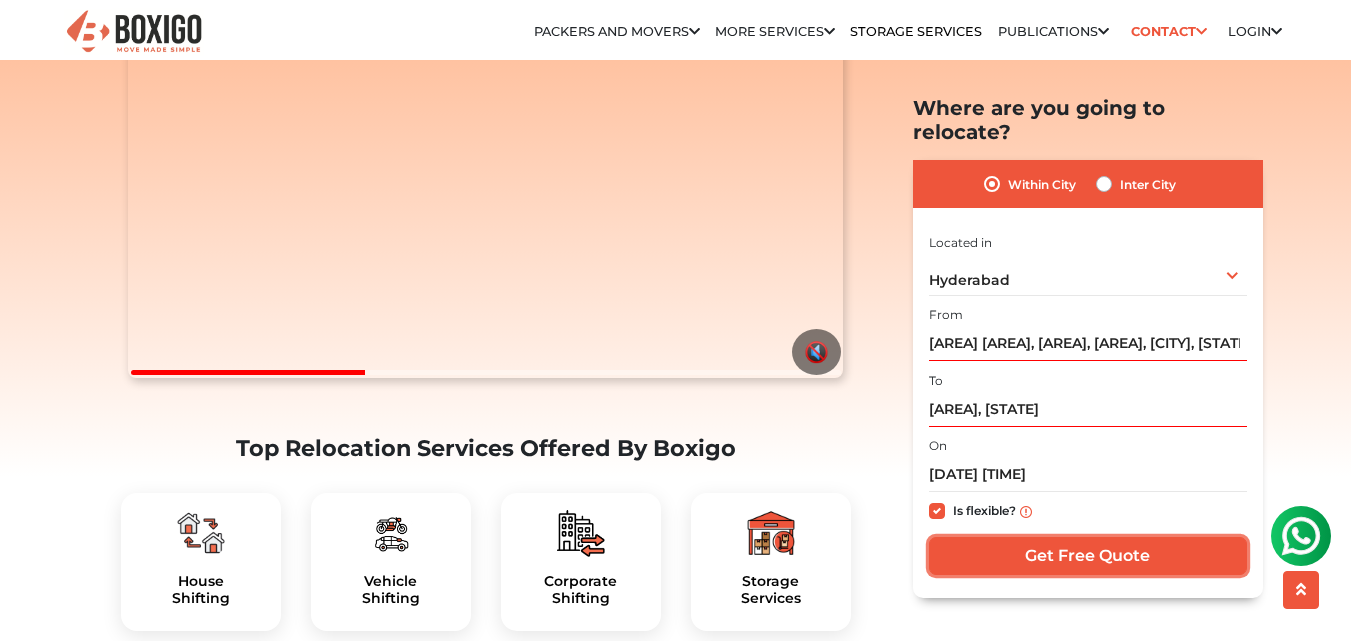 click on "Get Free Quote" at bounding box center [1088, 556] 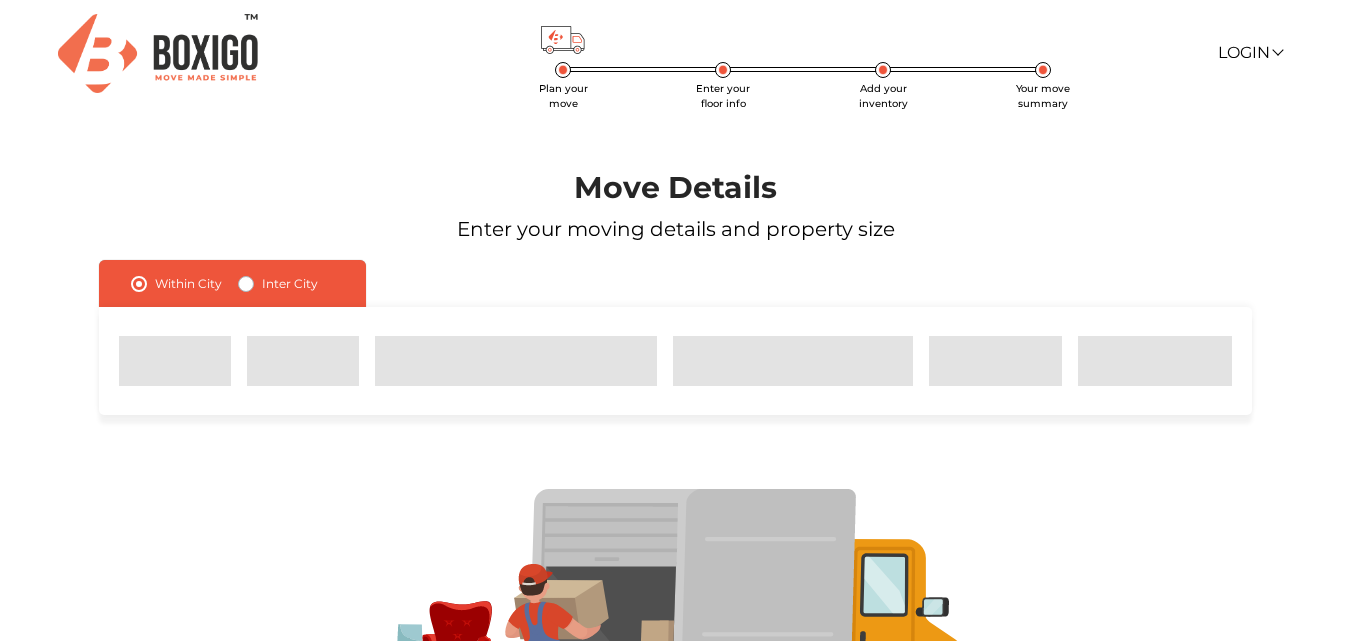 scroll, scrollTop: 0, scrollLeft: 0, axis: both 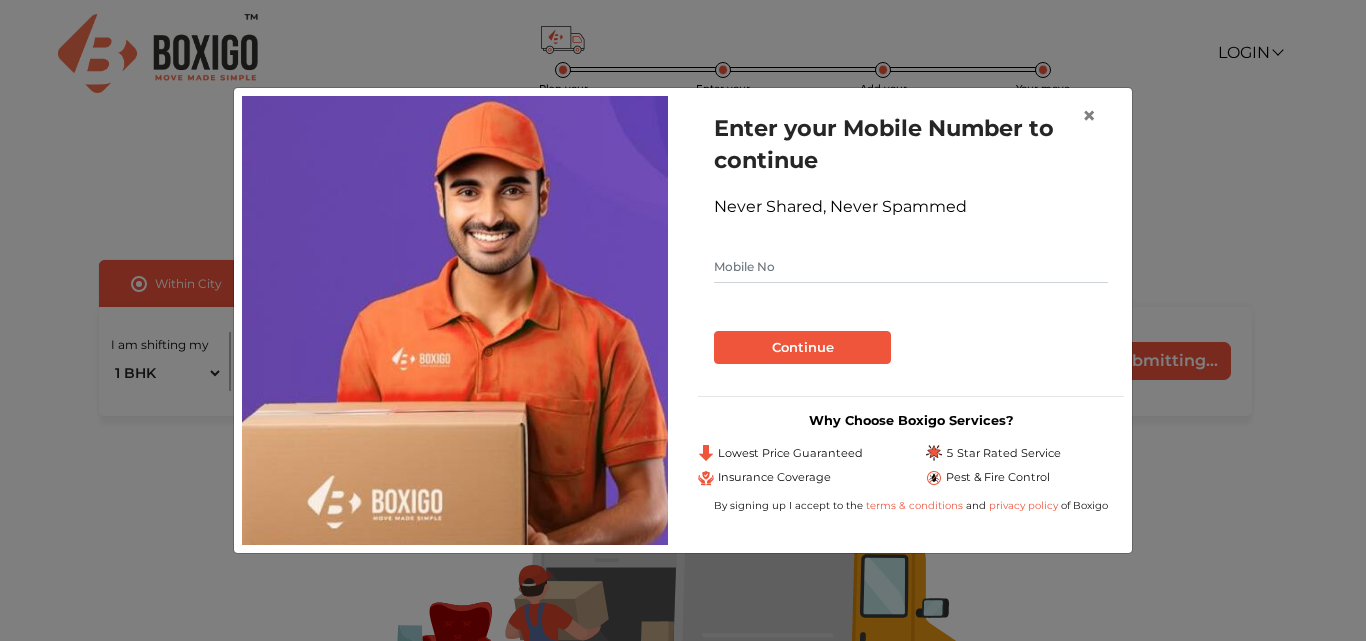 click at bounding box center [911, 267] 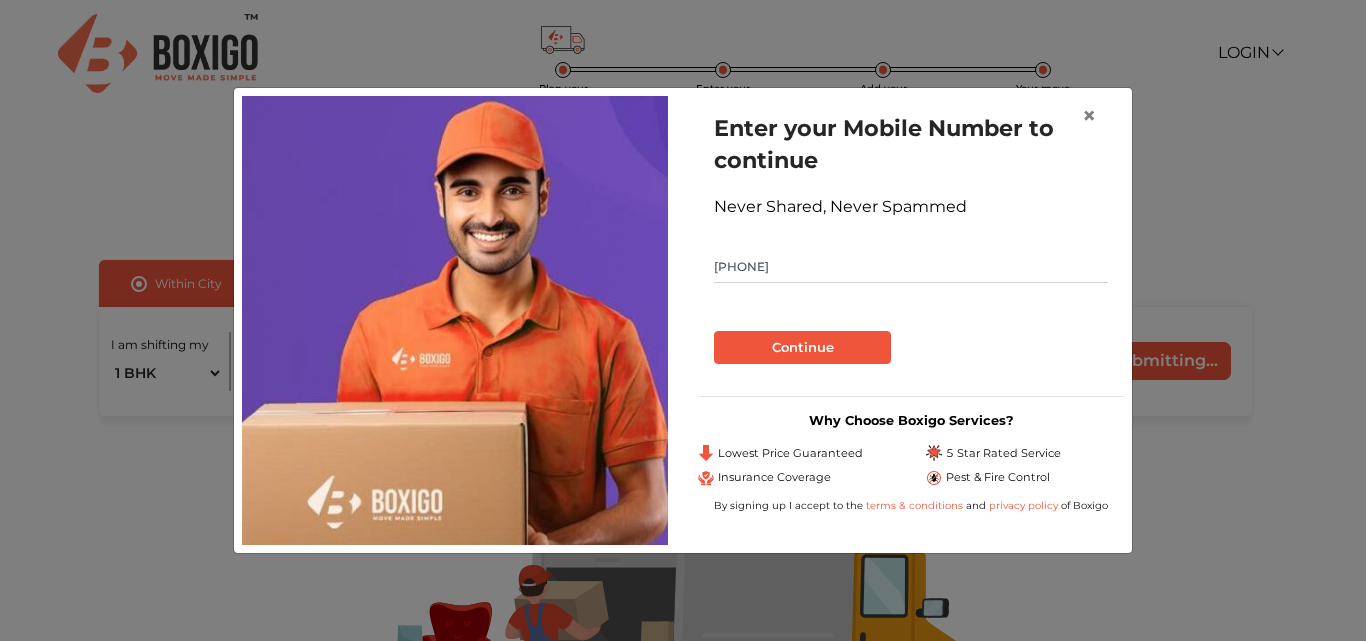 type on "6305449199" 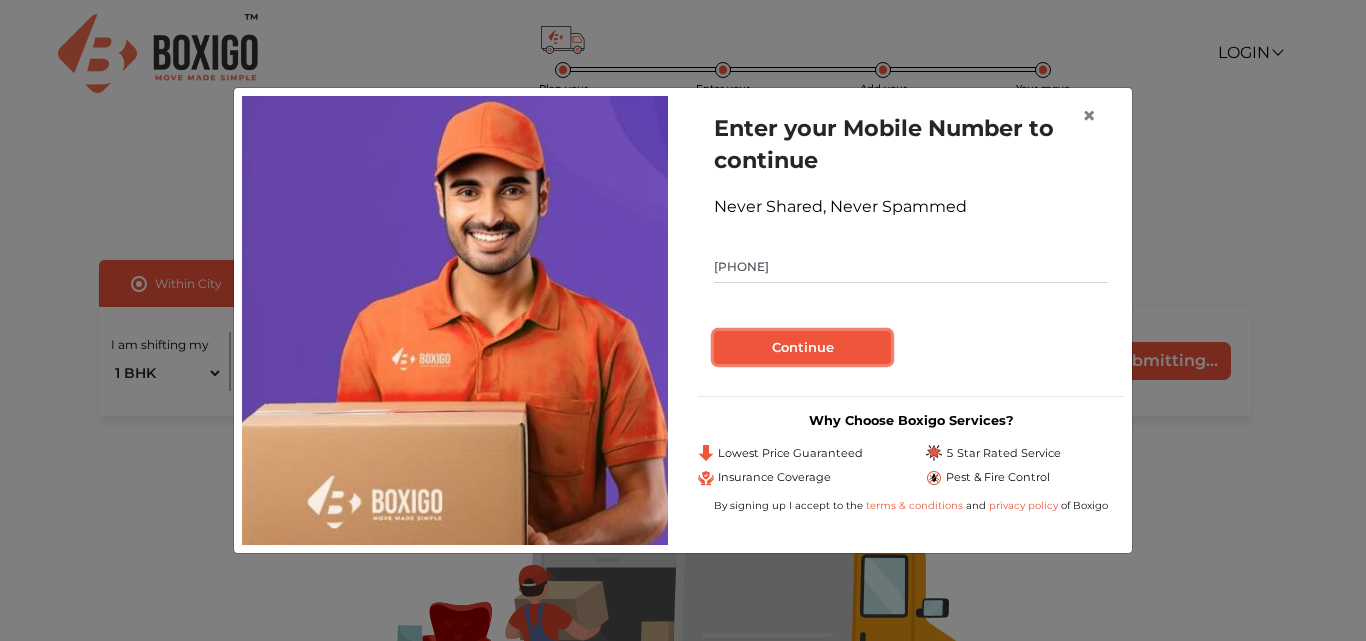 click on "Continue" at bounding box center [802, 348] 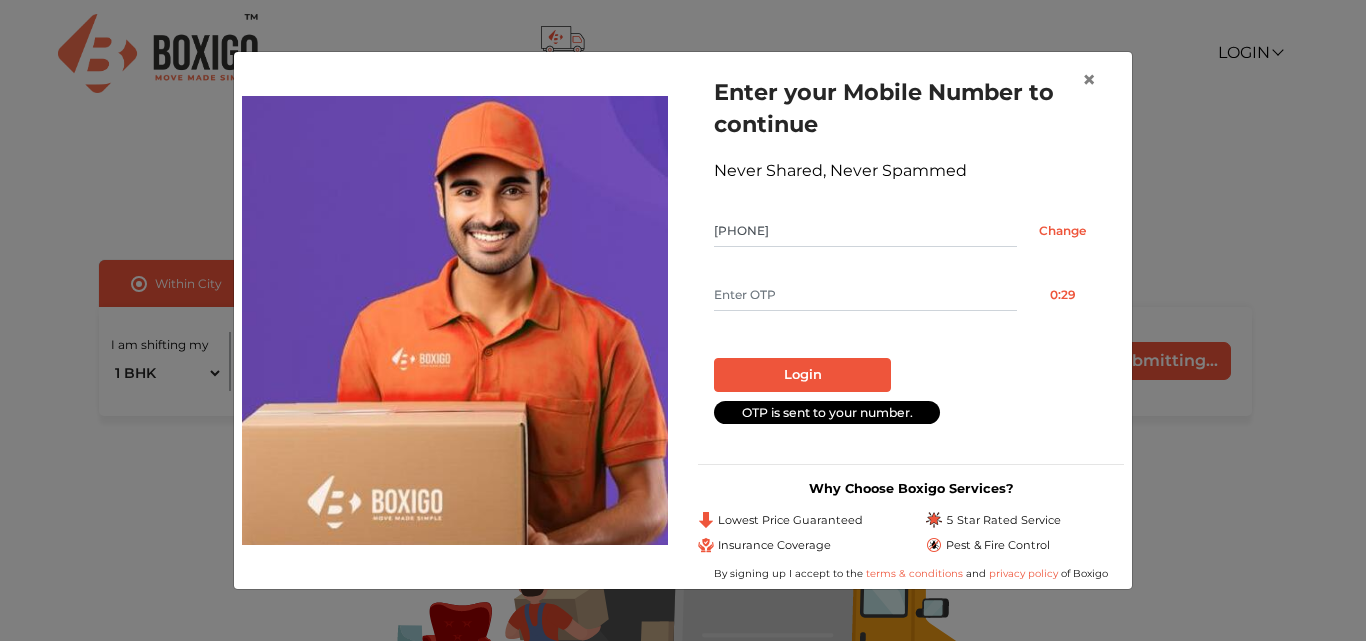 click at bounding box center (865, 295) 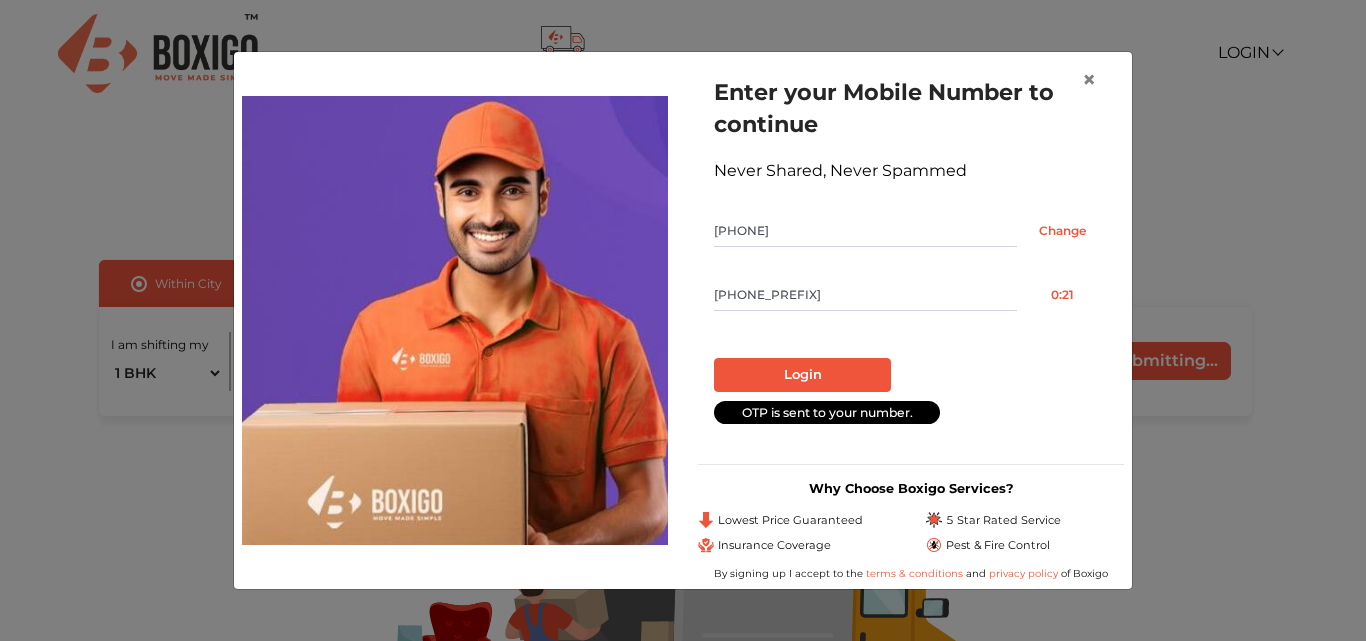 type on "5170" 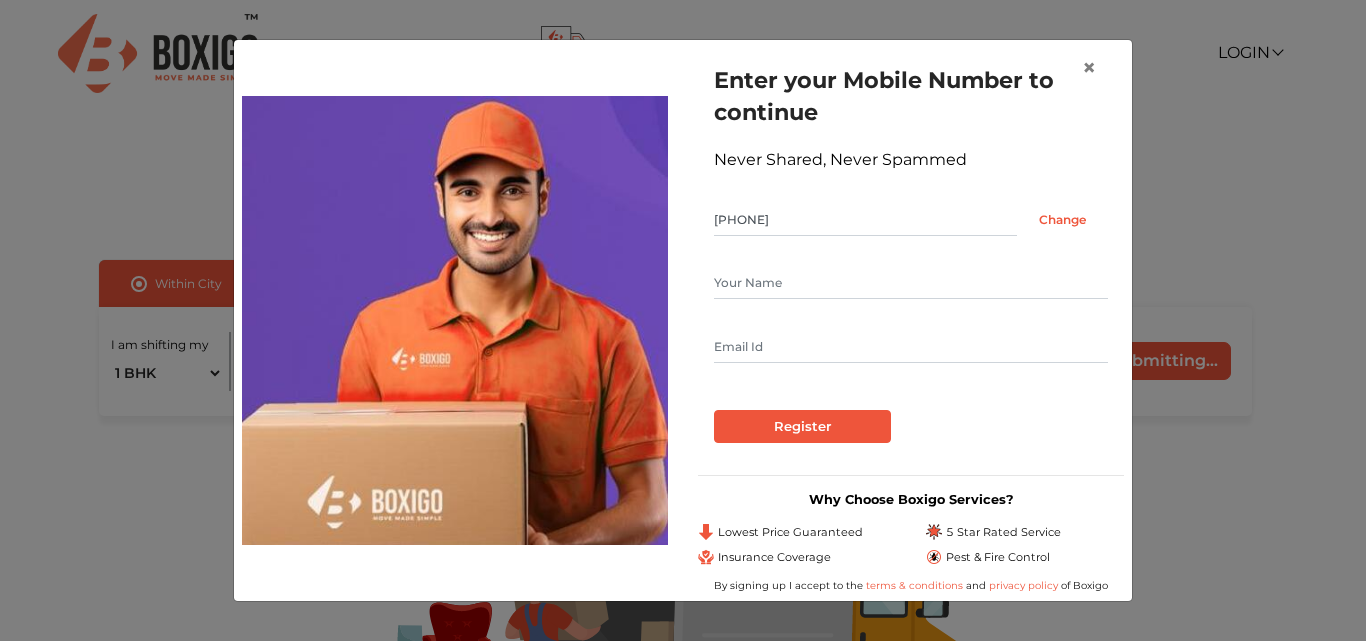 click at bounding box center [911, 283] 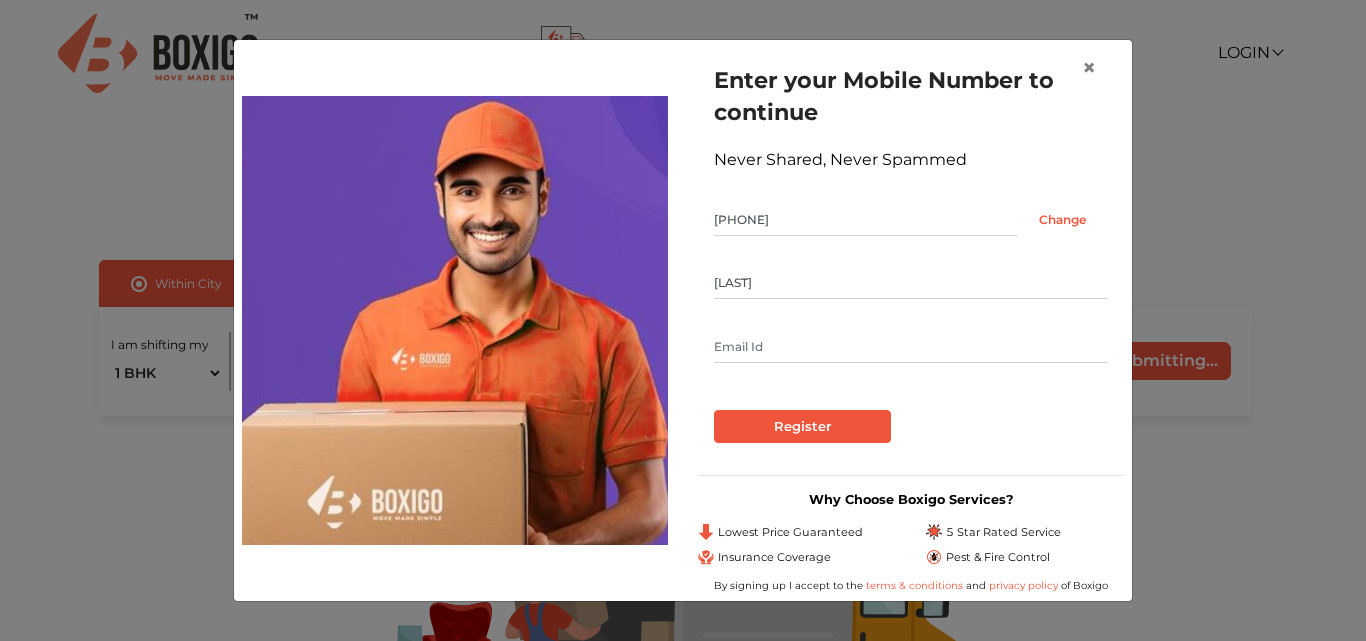 type on "pujitha" 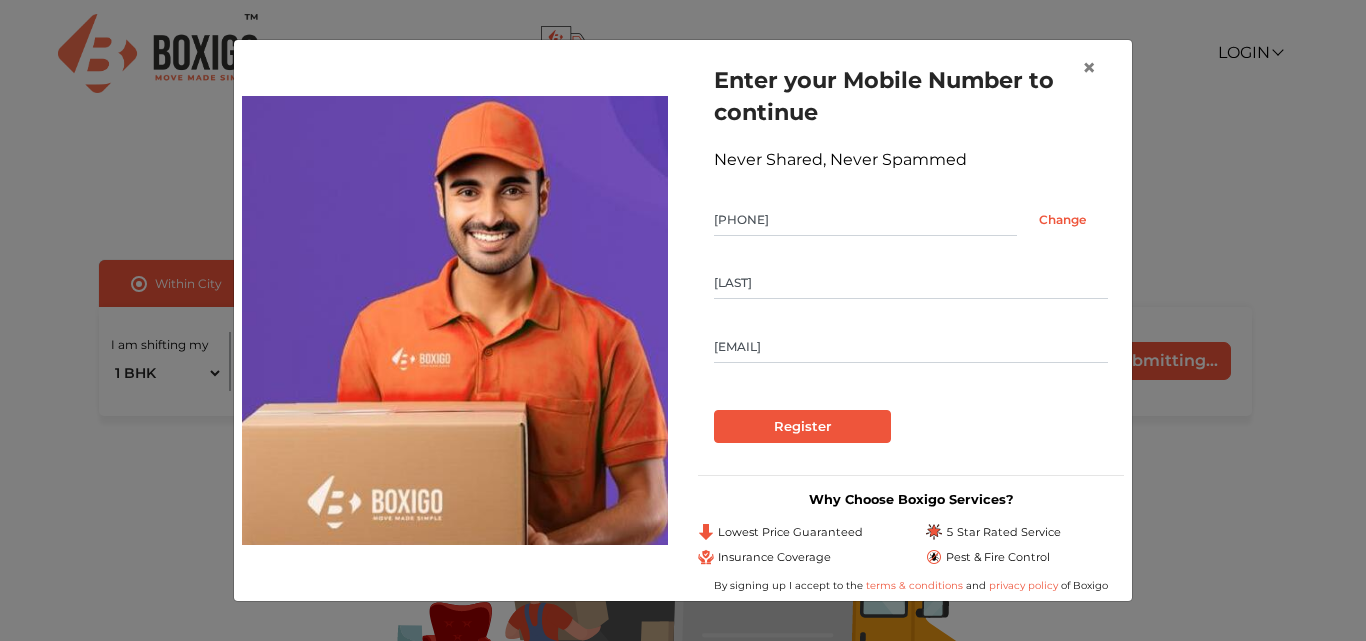 type on "srinivaspujitha9@gmail.com" 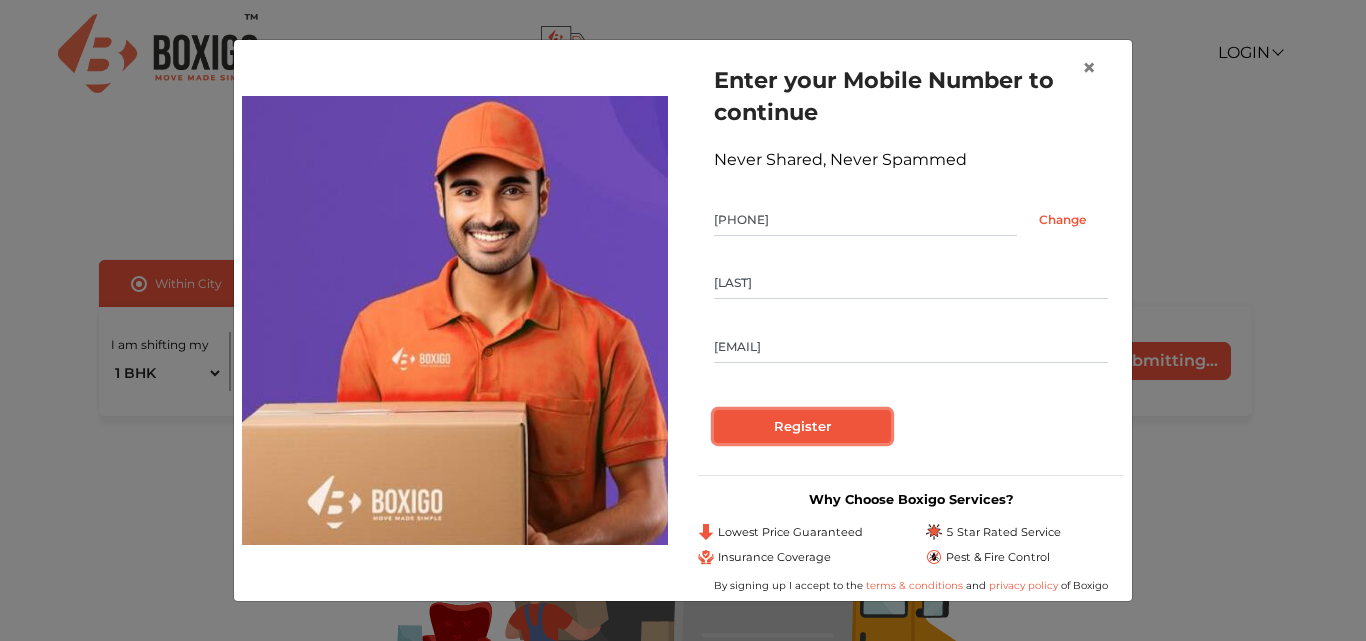 click on "Register" at bounding box center (802, 427) 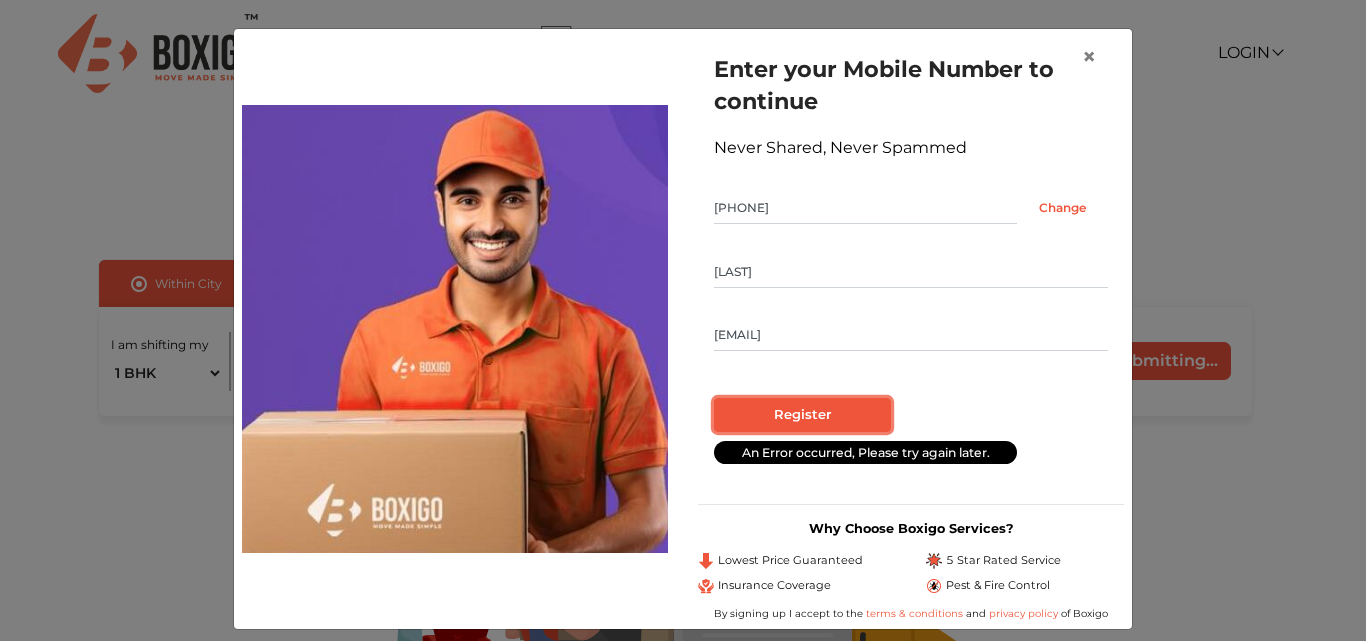 click on "Register" at bounding box center [802, 415] 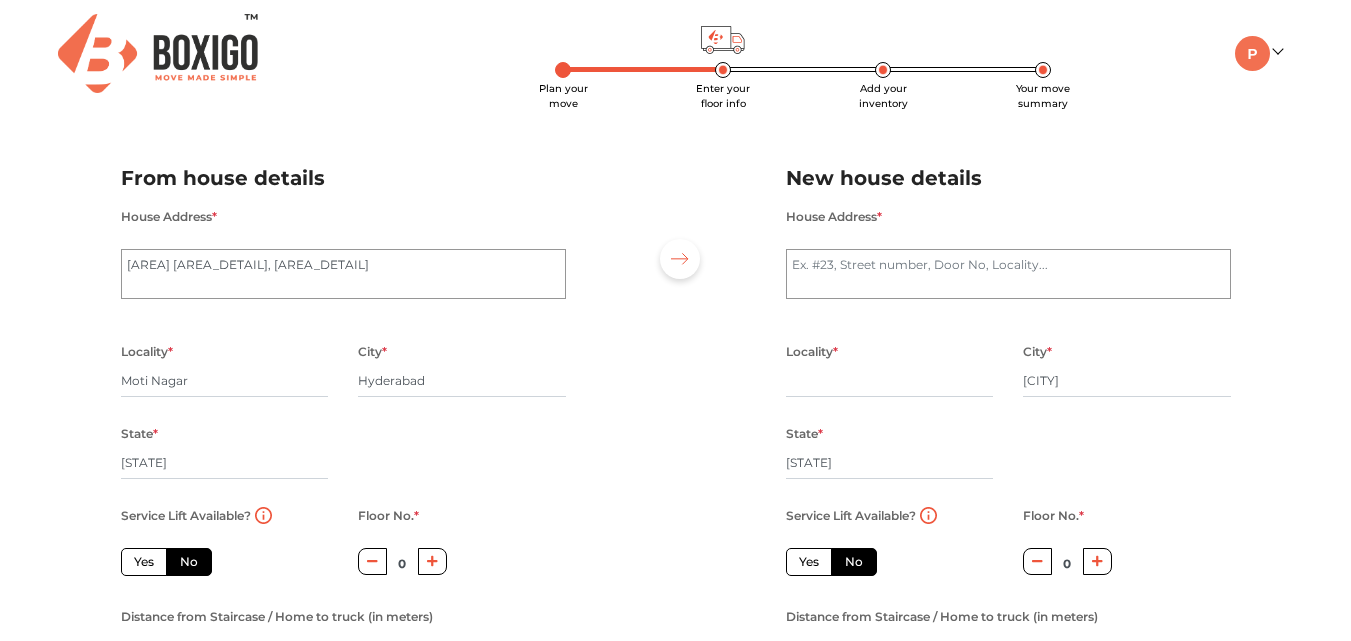 click on "House Address  *" at bounding box center (1008, 263) 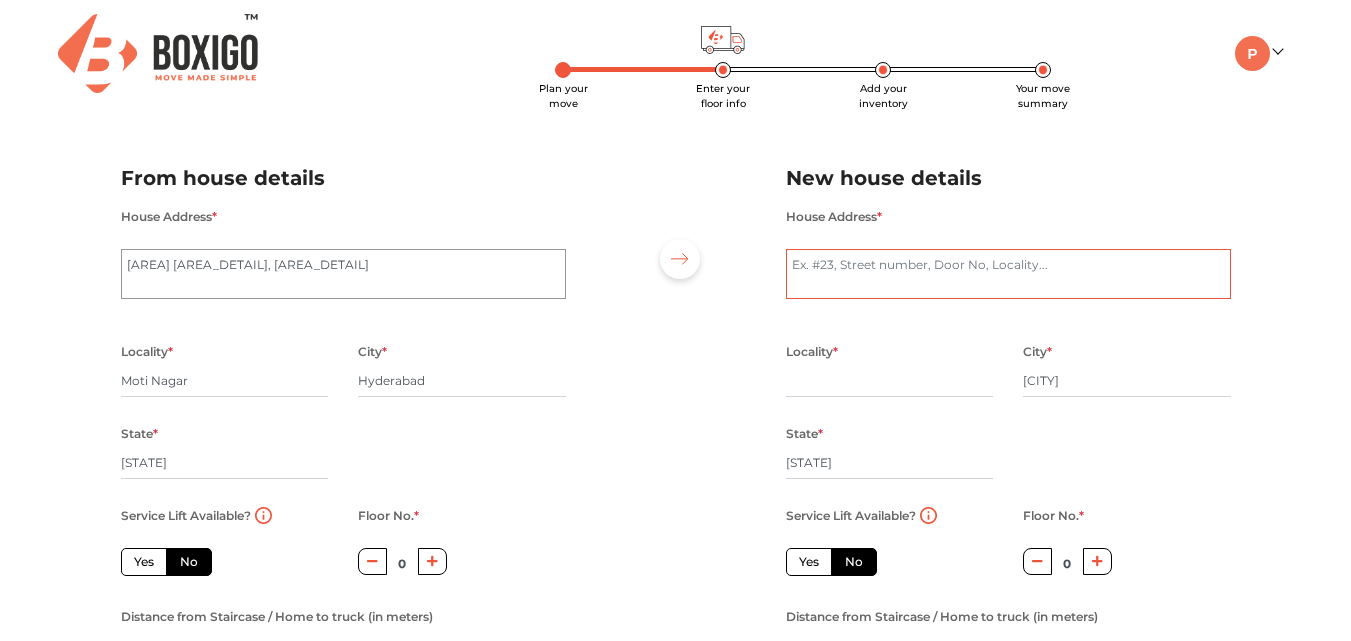click on "House Address  *" at bounding box center (1008, 274) 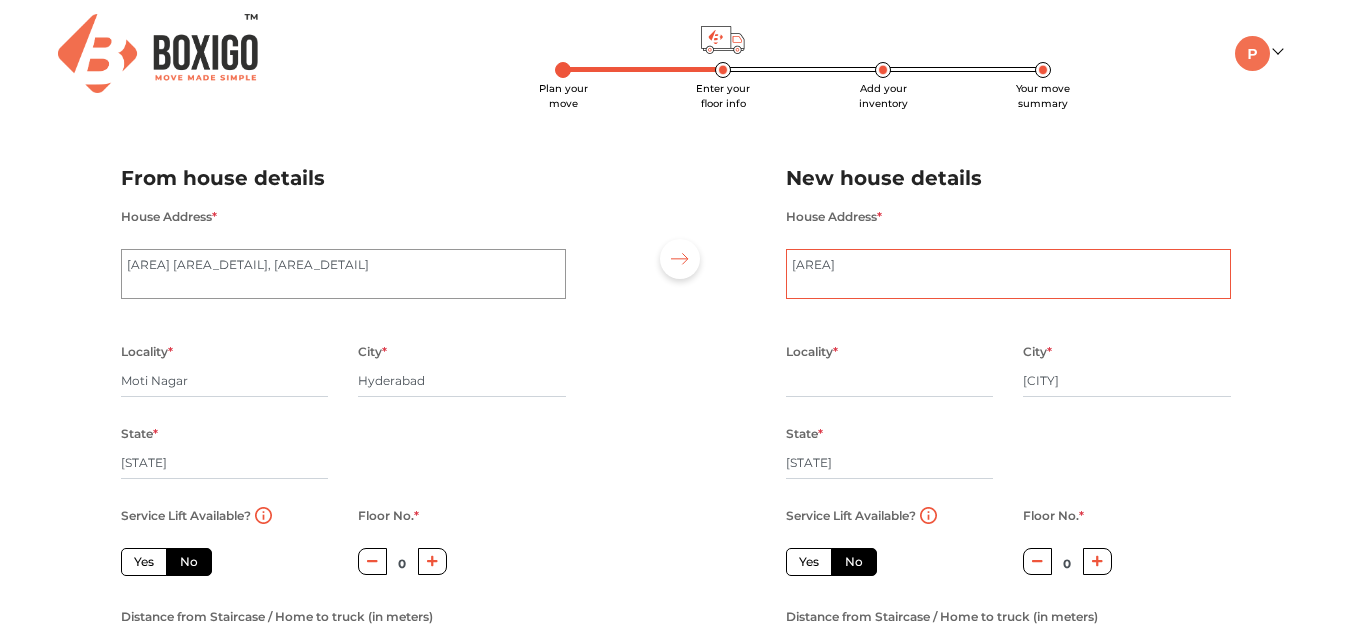 type on "attapur" 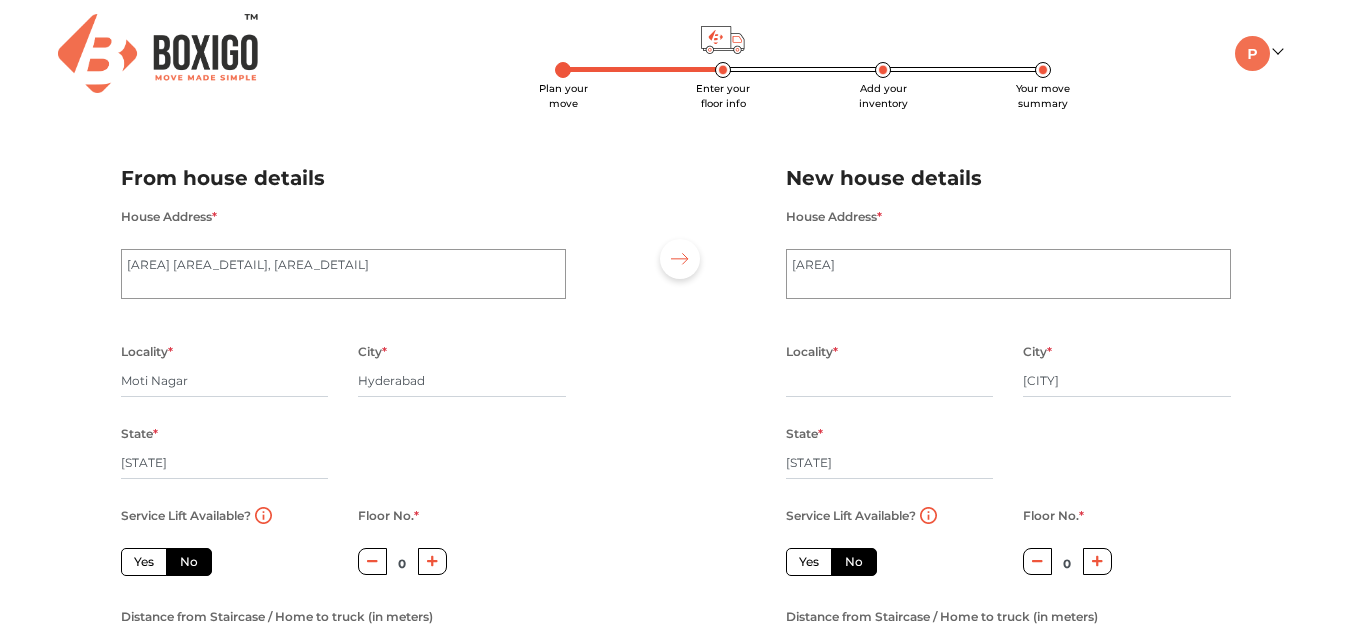 click at bounding box center [676, 413] 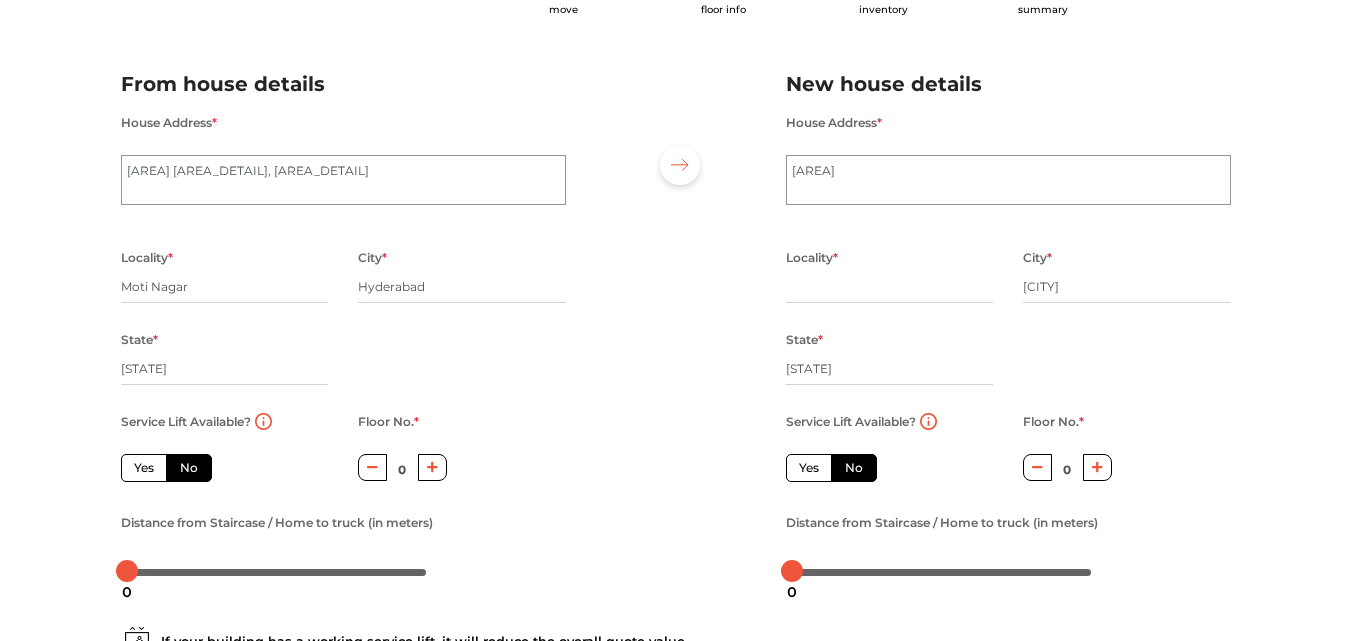 scroll, scrollTop: 105, scrollLeft: 0, axis: vertical 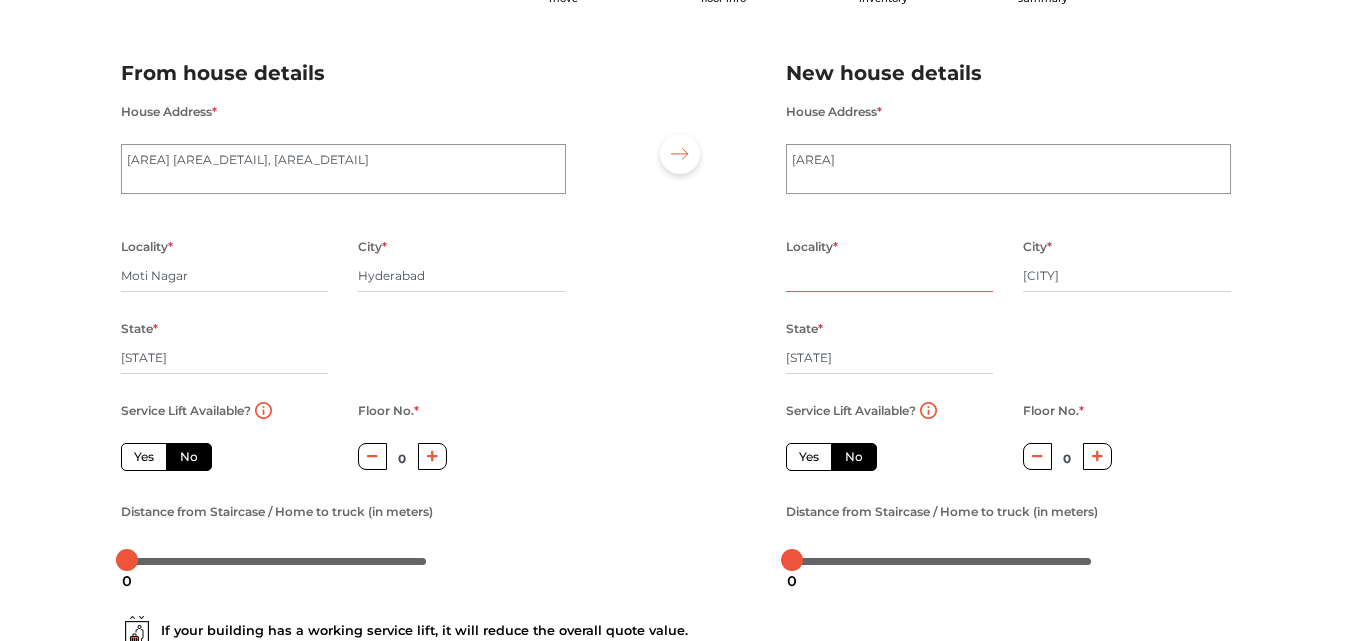 click at bounding box center (890, 276) 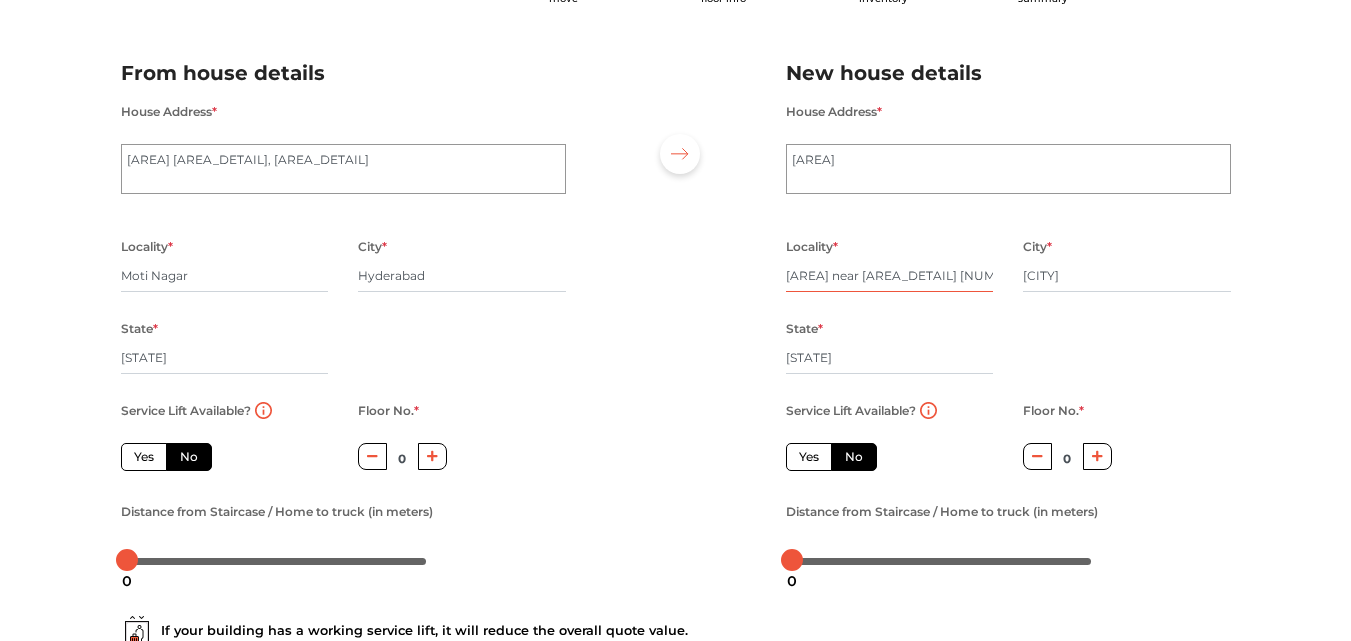 type on "attapur near pillar no 144" 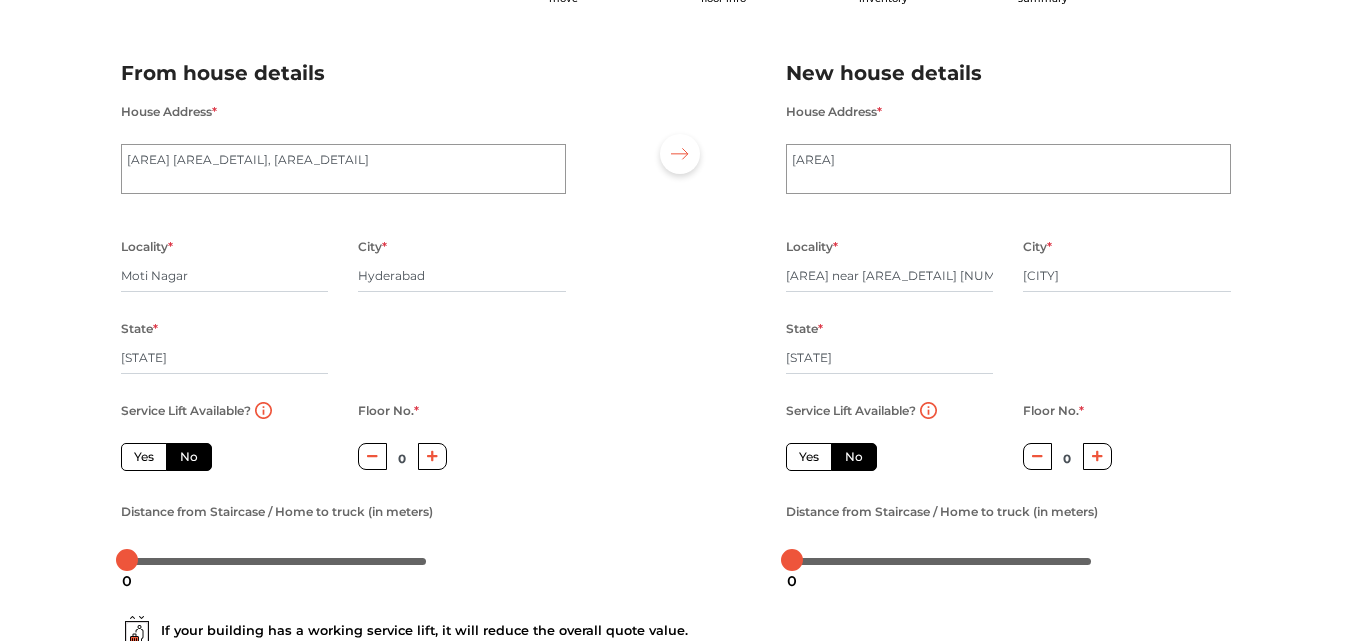 click on "State  *" at bounding box center (804, 329) 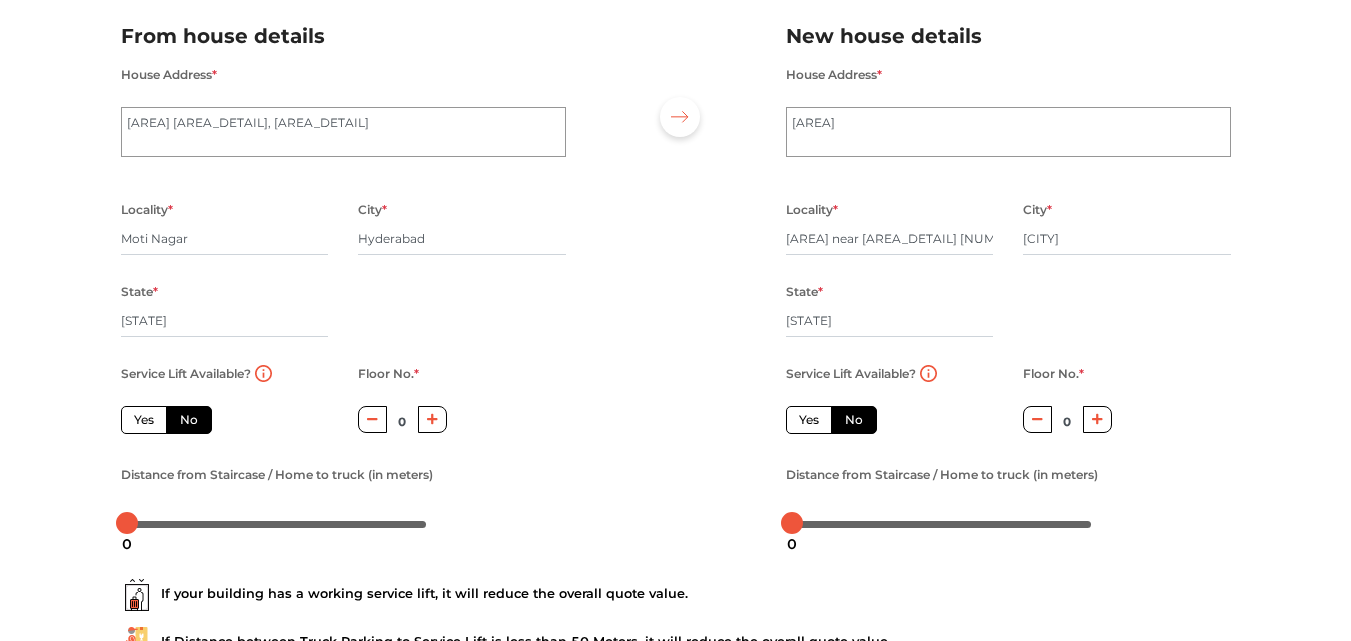 click on "Yes" at bounding box center [809, 420] 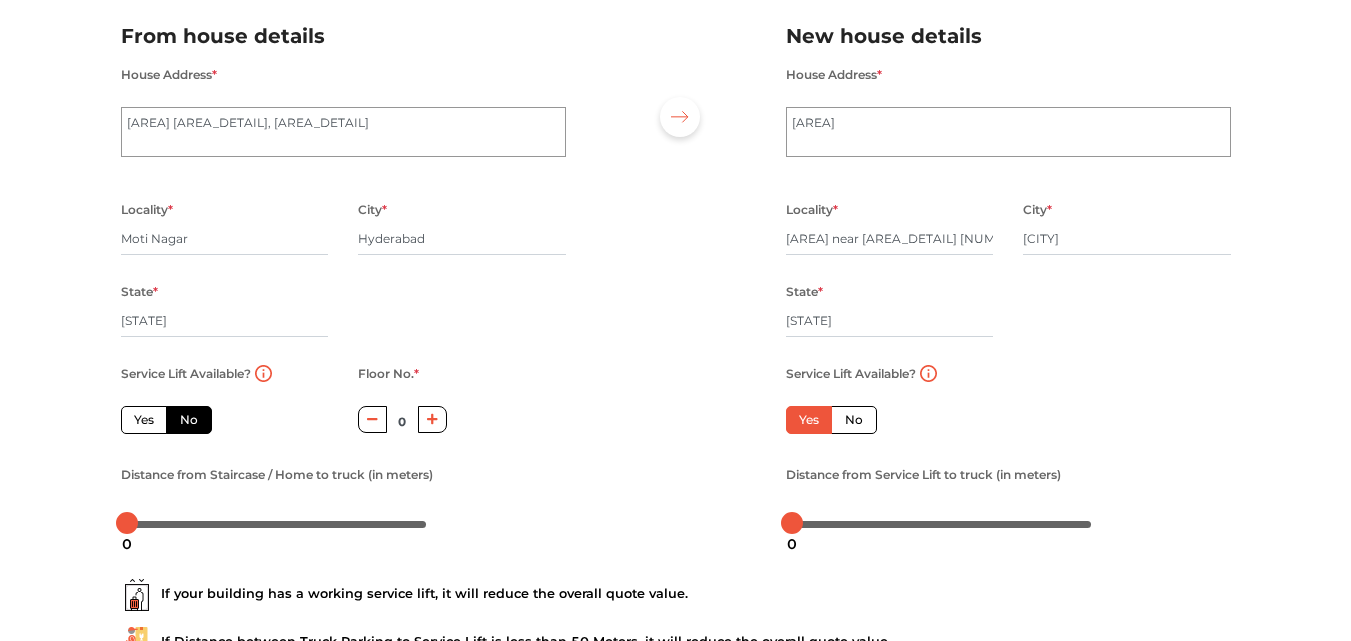 click on "Yes" at bounding box center (144, 420) 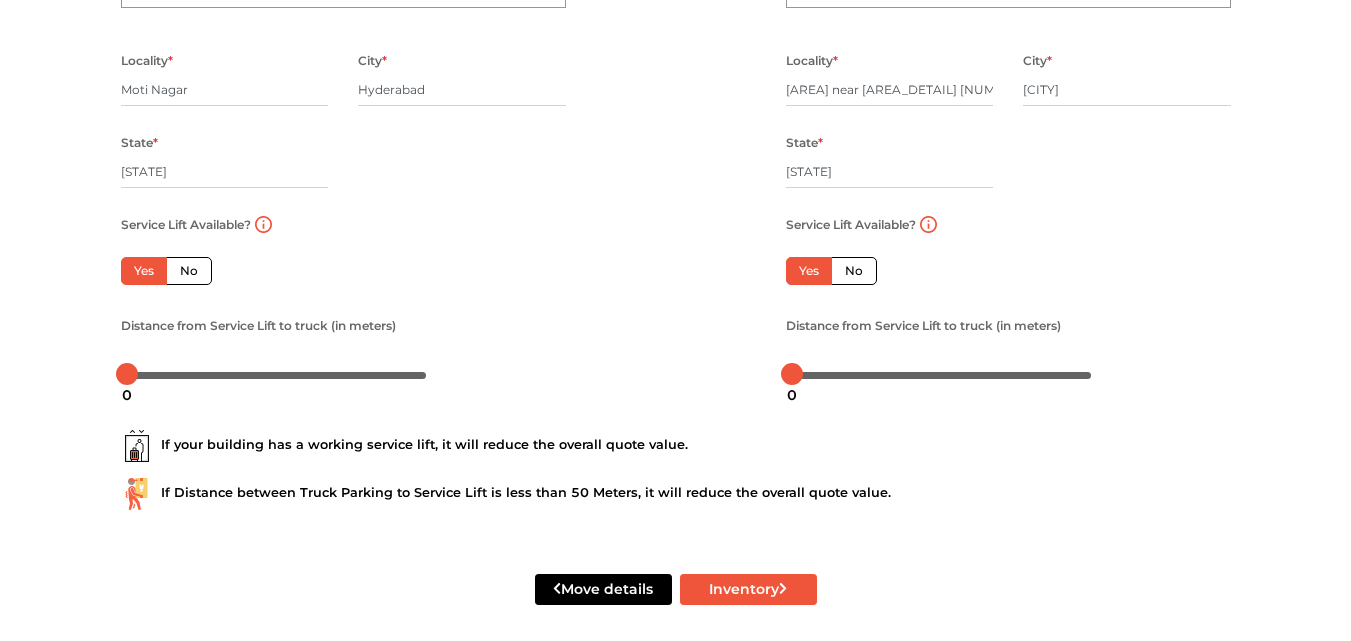 scroll, scrollTop: 289, scrollLeft: 0, axis: vertical 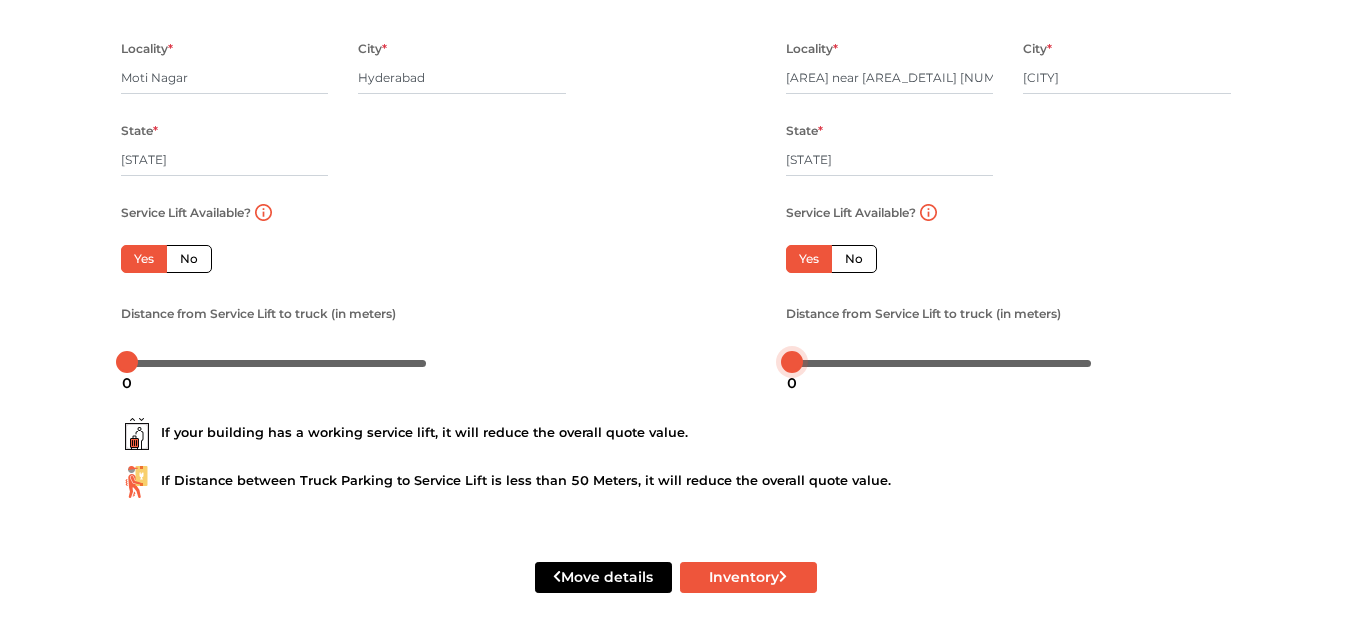 click at bounding box center [792, 362] 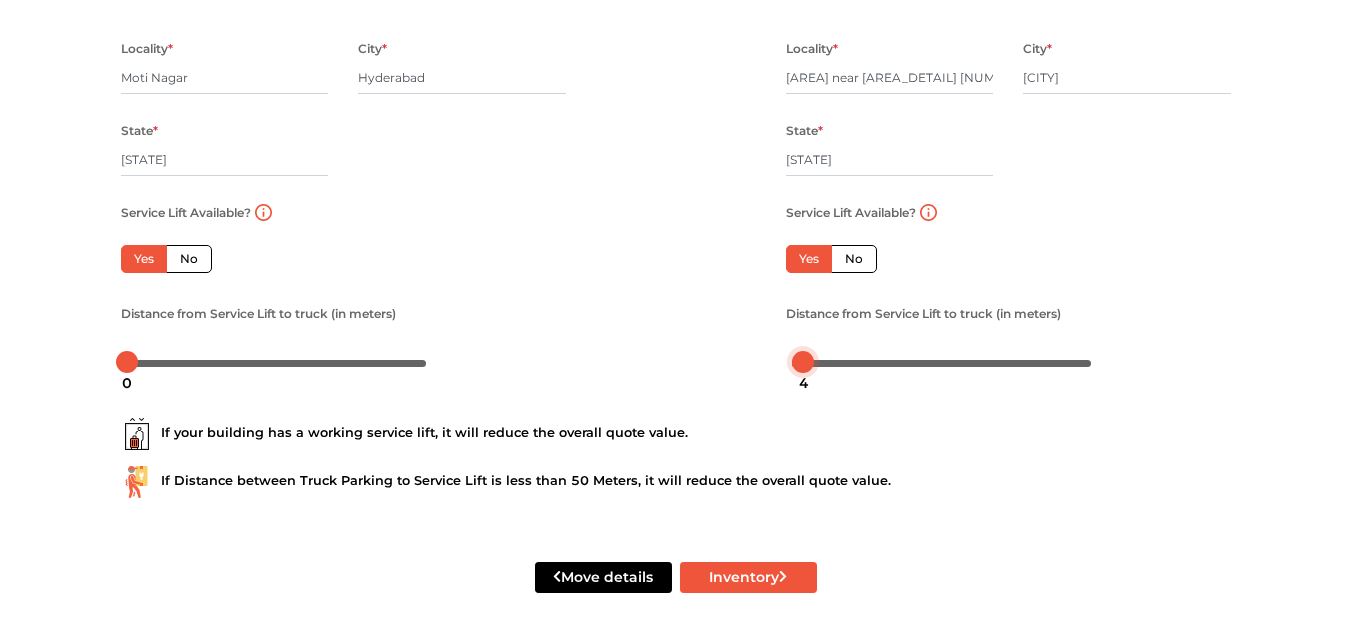 drag, startPoint x: 794, startPoint y: 358, endPoint x: 806, endPoint y: 374, distance: 20 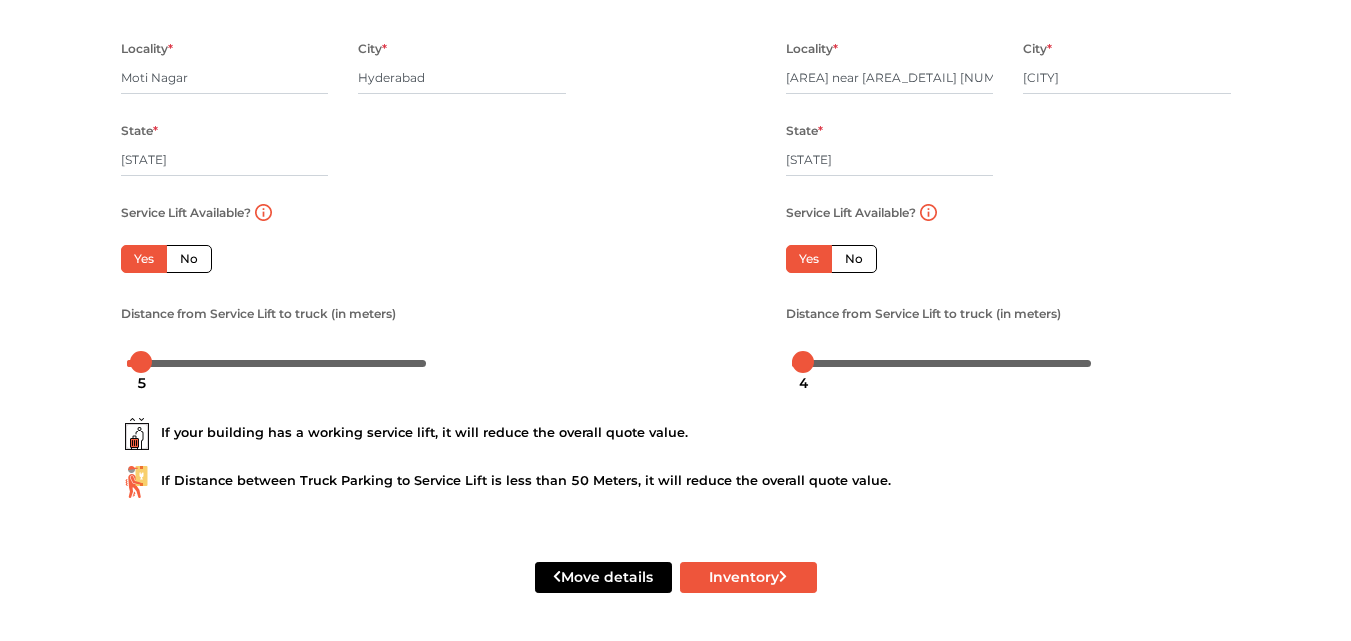 drag, startPoint x: 121, startPoint y: 365, endPoint x: 140, endPoint y: 373, distance: 20.615528 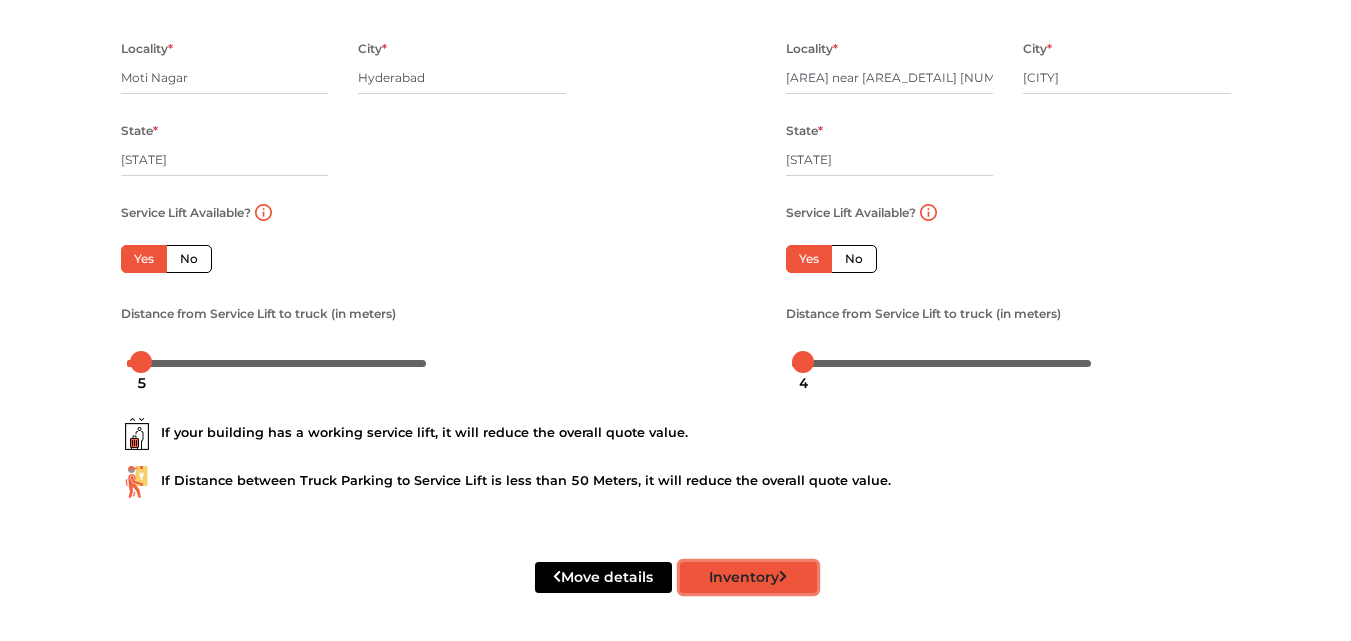 click on "Inventory" at bounding box center (748, 577) 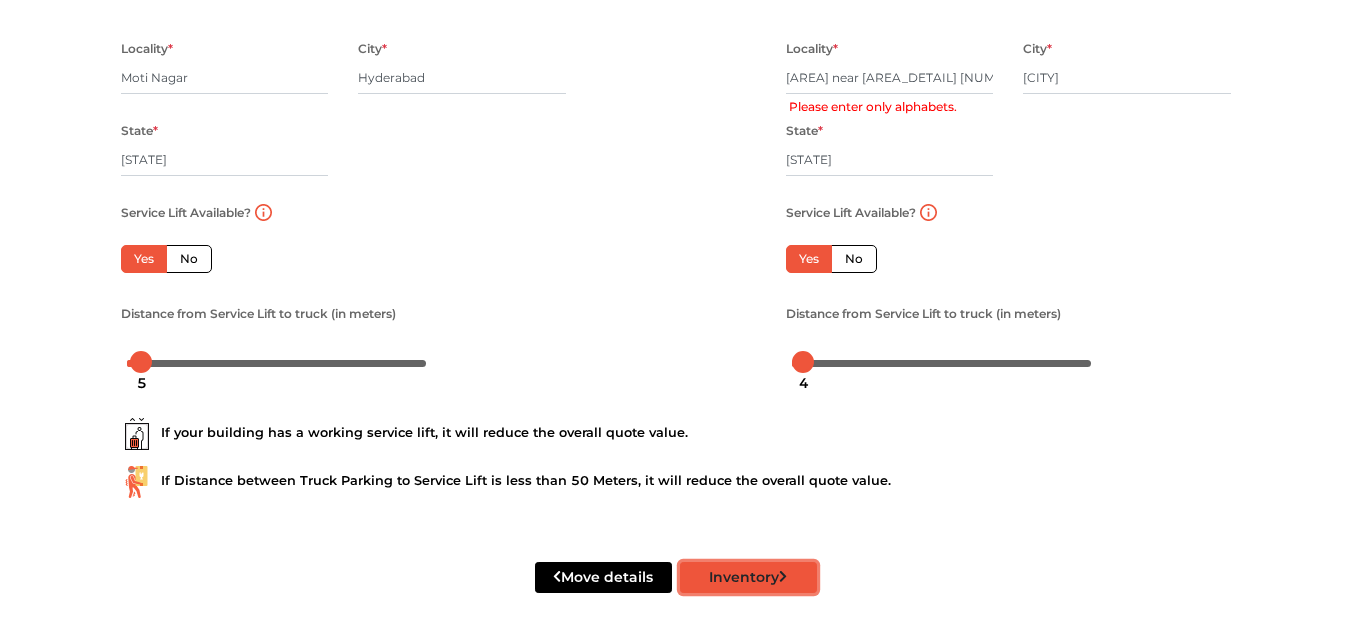 click on "Inventory" at bounding box center (748, 577) 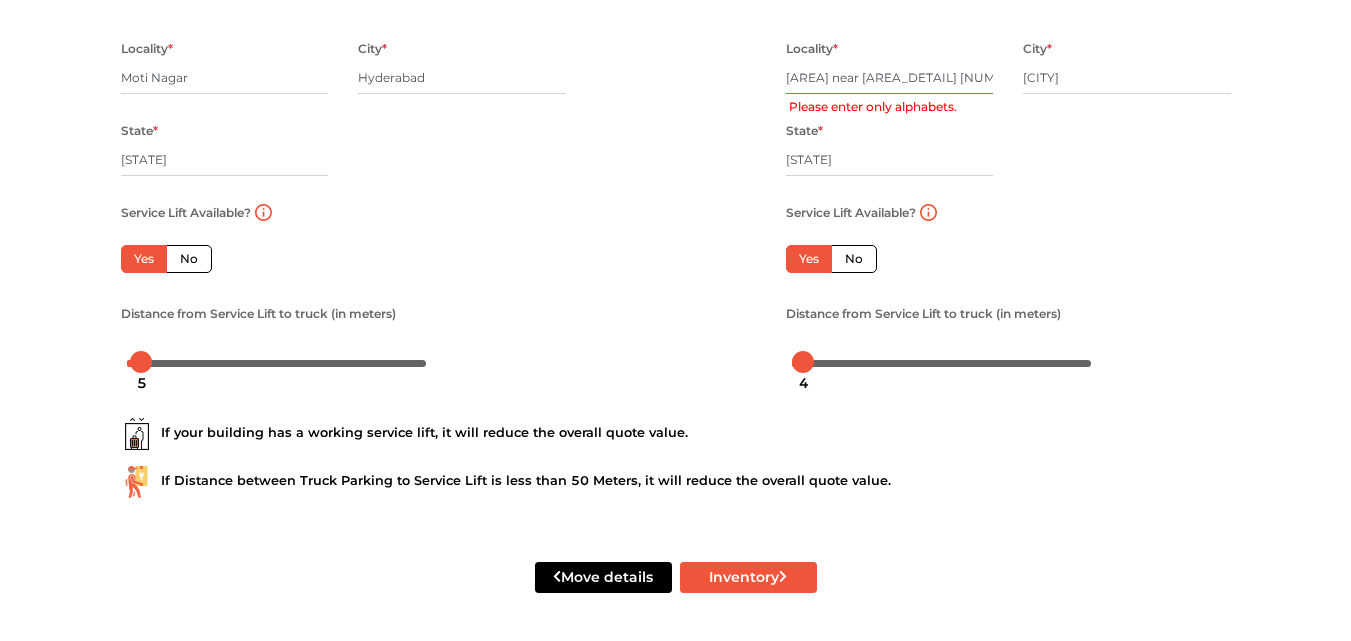 click on "attapur near pillar no 144" at bounding box center (890, 78) 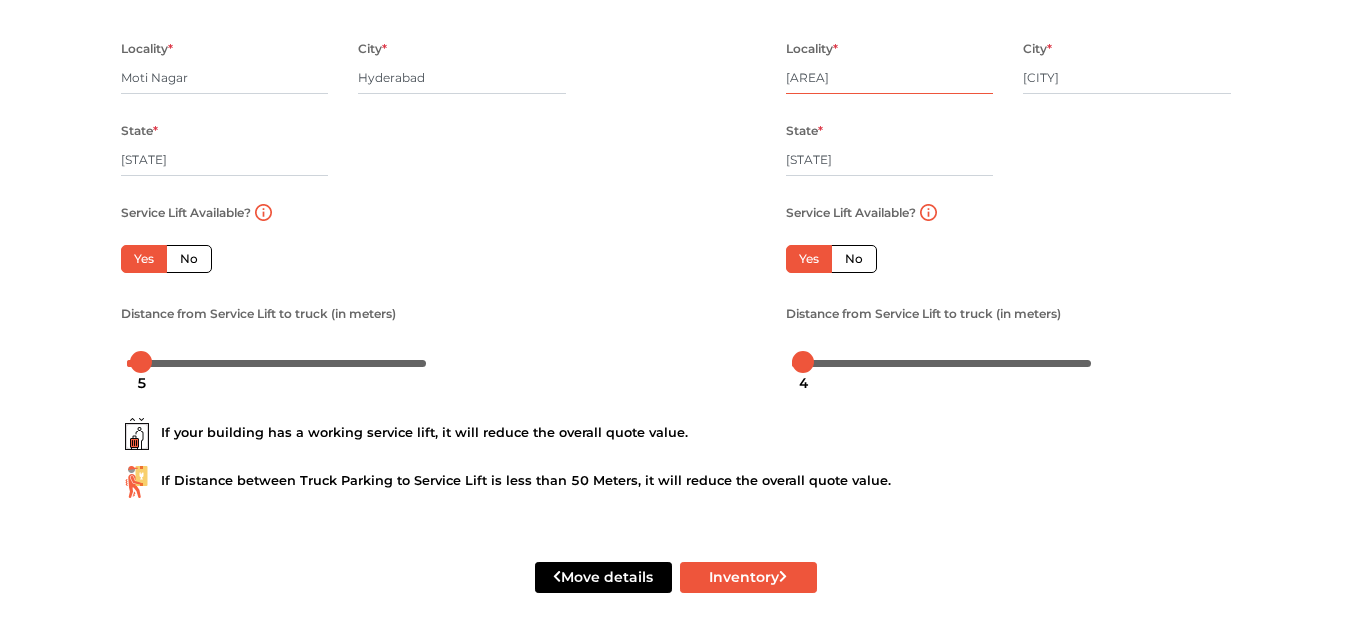 type on "attapur" 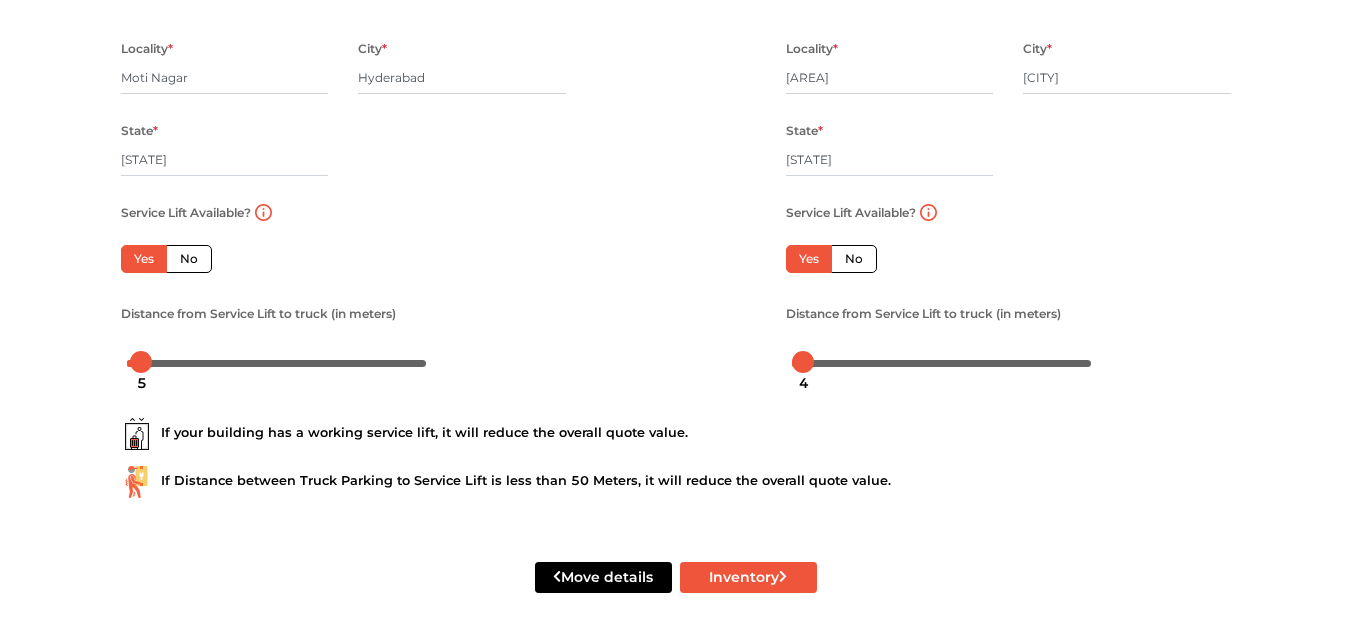 click on "New house details  House Address  * attapur Locality  * attapur City  * Hyderguda State  * Telangana Pincode  * Service Lift Available?  Yes No   Floor No.  * 0 Distance from Service Lift to truck   (in meters)" at bounding box center (1008, 122) 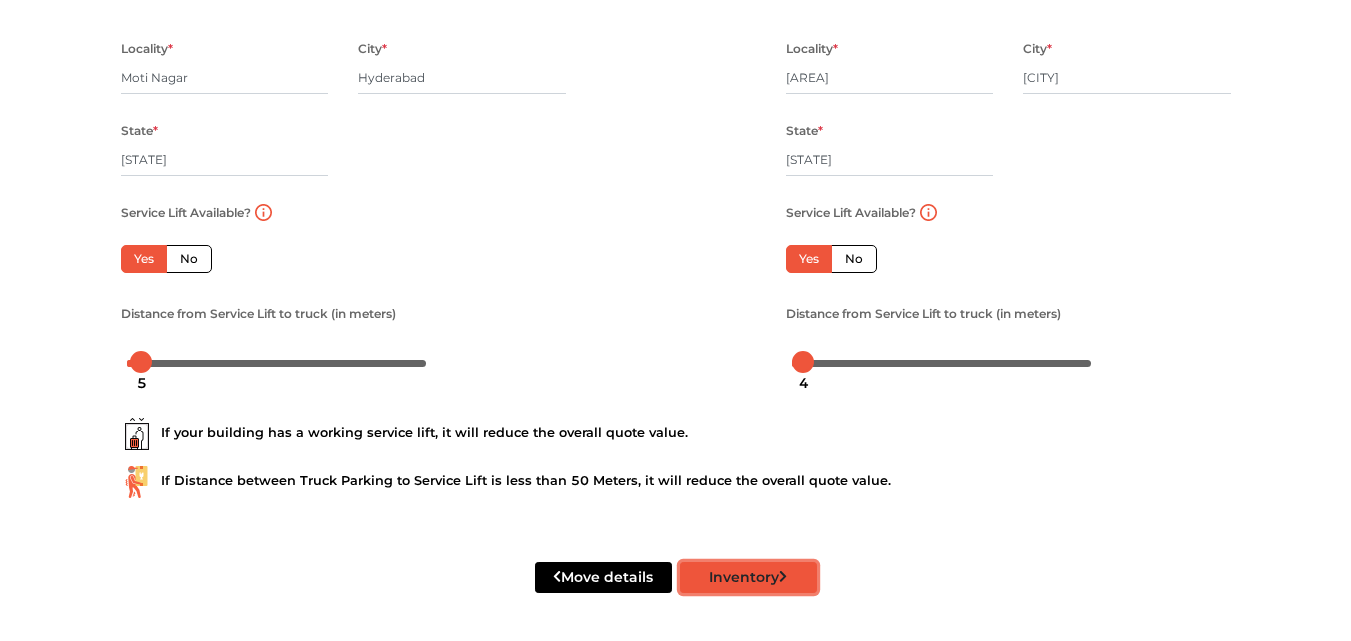 click on "Inventory" at bounding box center [748, 577] 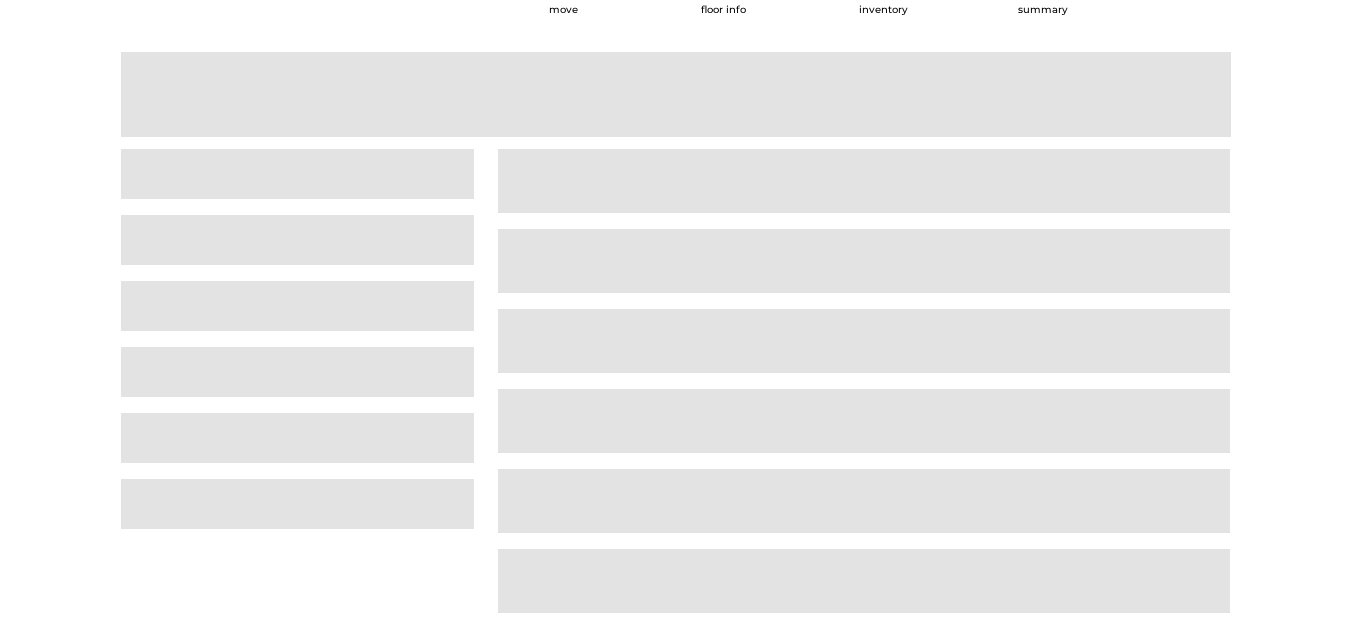 scroll, scrollTop: 43, scrollLeft: 0, axis: vertical 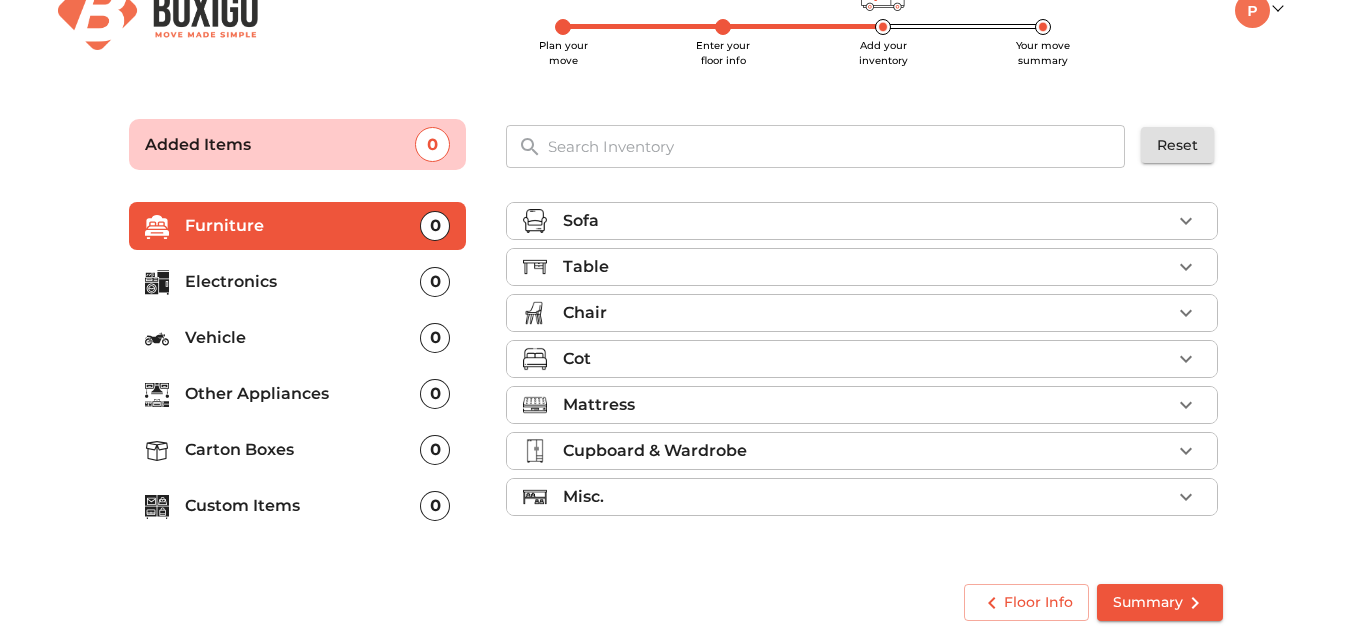 click on "Sofa" at bounding box center [581, 221] 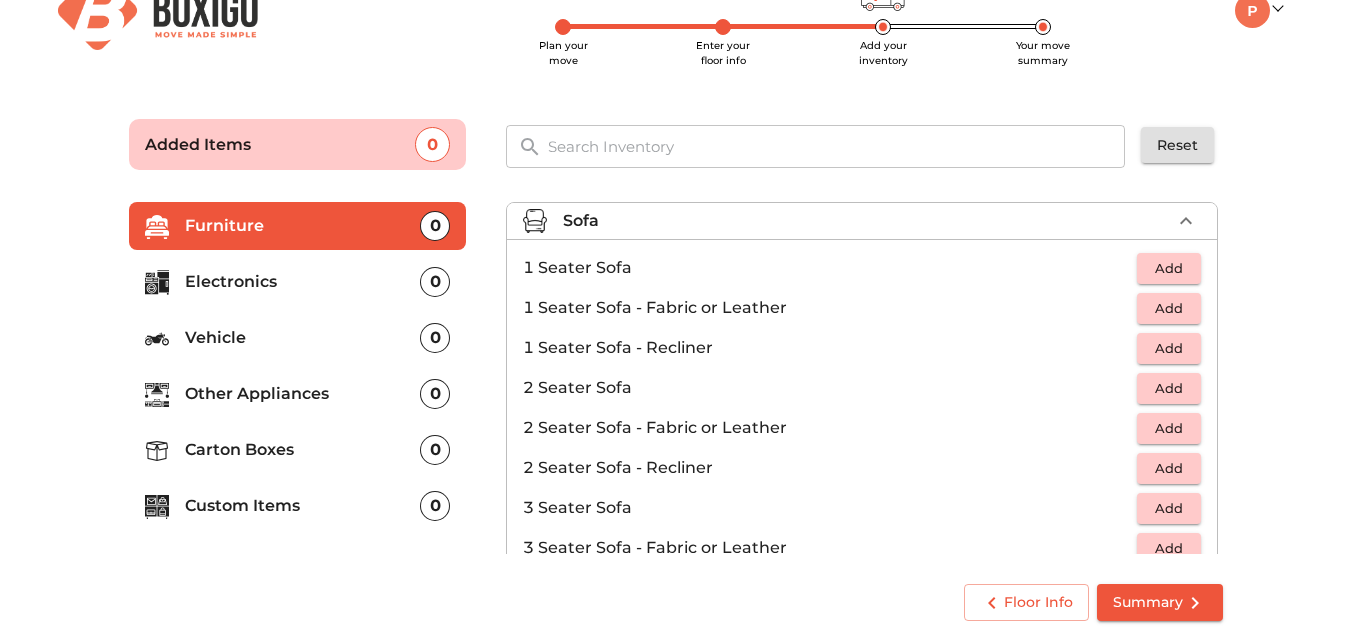 click on "Add" at bounding box center (1169, 388) 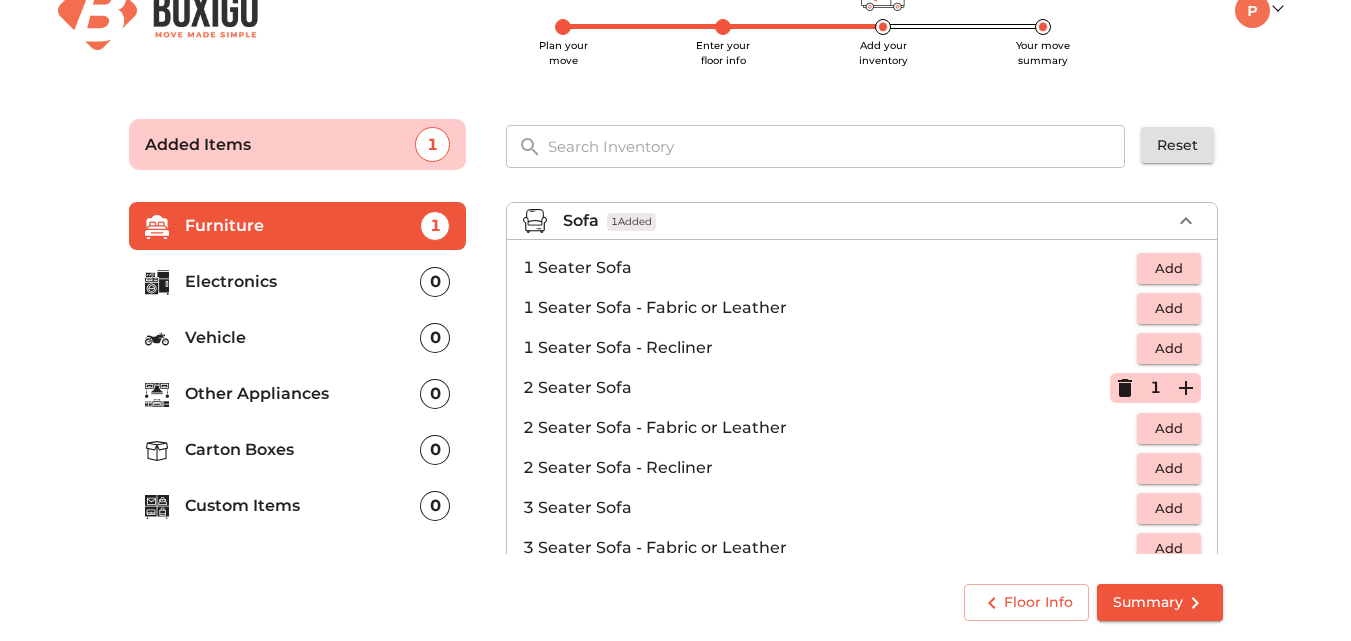 click on "Plan your   move Enter your   floor info Add your   inventory Your move   summary Added Items 1 ​ Reset Furniture 1 Electronics 0 Vehicle 0 Other Appliances 0 Carton Boxes 0 Custom Items 0 Sofa 1  Added 1 Seater Sofa Add 1 Seater Sofa - Fabric or Leather Add 1 Seater Sofa - Recliner Add 2 Seater Sofa 1 2 Seater Sofa - Fabric or Leather Add 2 Seater Sofa - Recliner Add 3 Seater Sofa Add 3 Seater Sofa - Fabric or Leather Add 3 Seater Sofa - Recliner Add 3 Seater Sofa - L Shape Add 5 Seater Sofa - L Shape Add 7 Seater Sofa - L Shape Add Footrest Add Sofa Cum Bed Add Sofa Ottoman Add Table Chair Cot Mattress Cupboard & Wardrobe Misc.  Floor Info Summary" at bounding box center [675, 366] 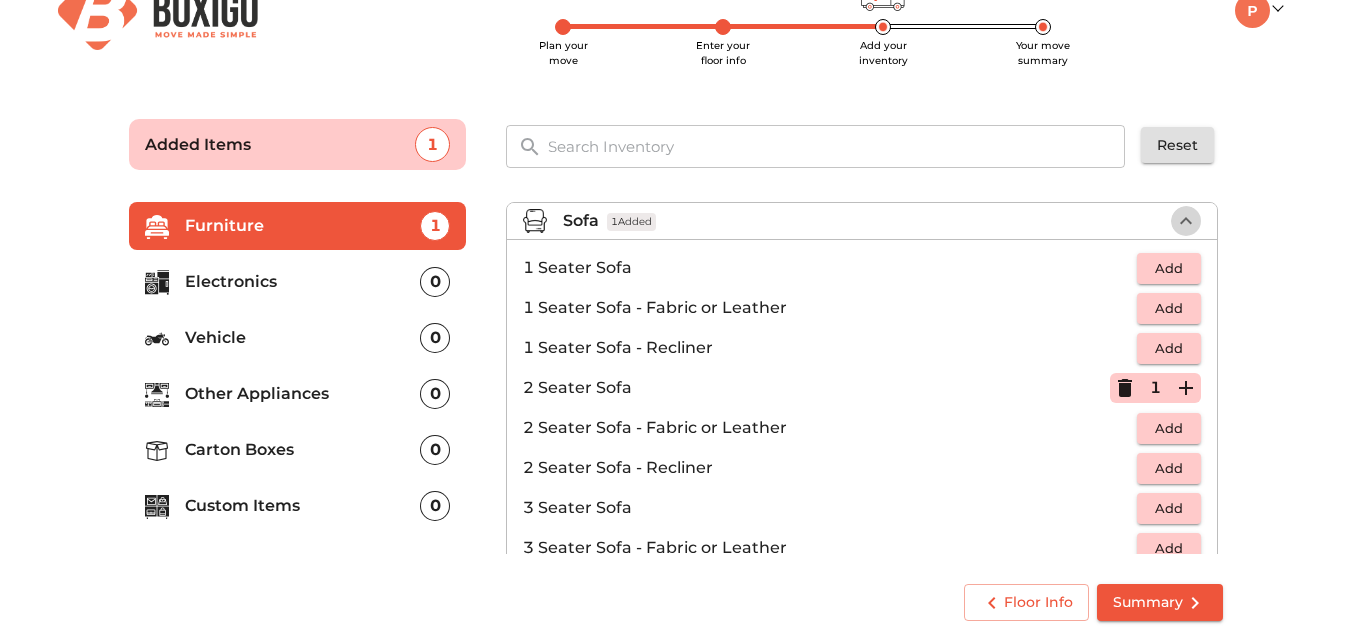 click 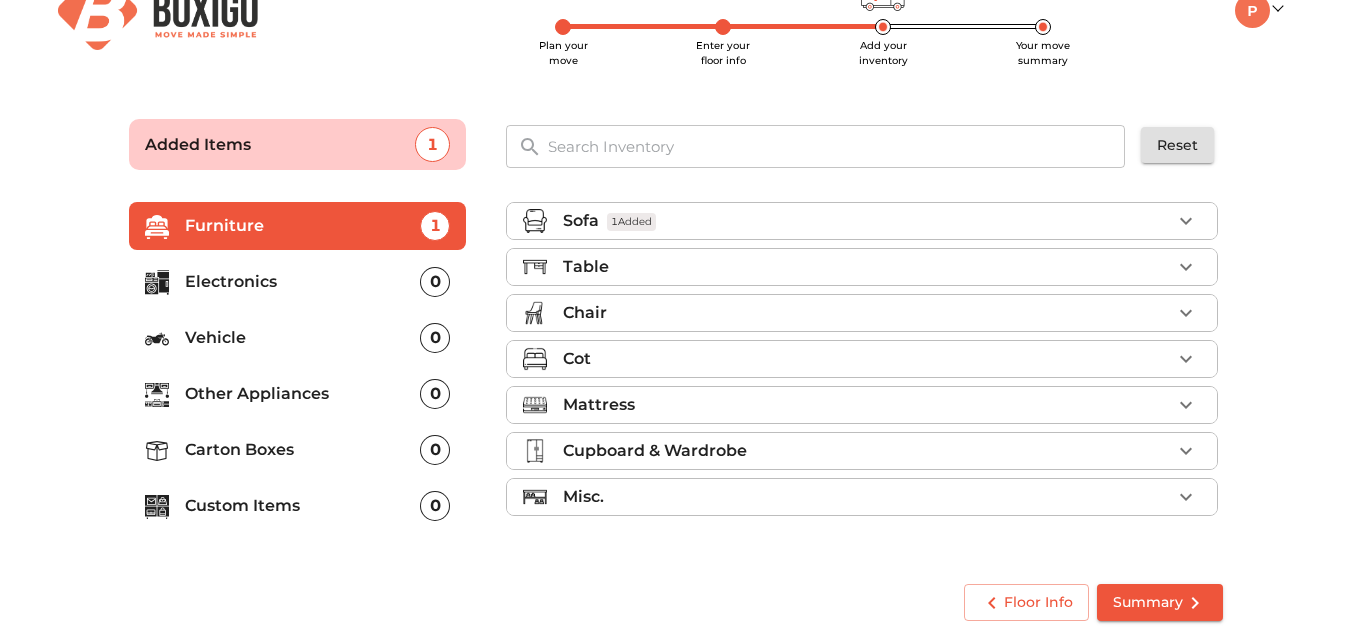 click on "Table" at bounding box center (867, 267) 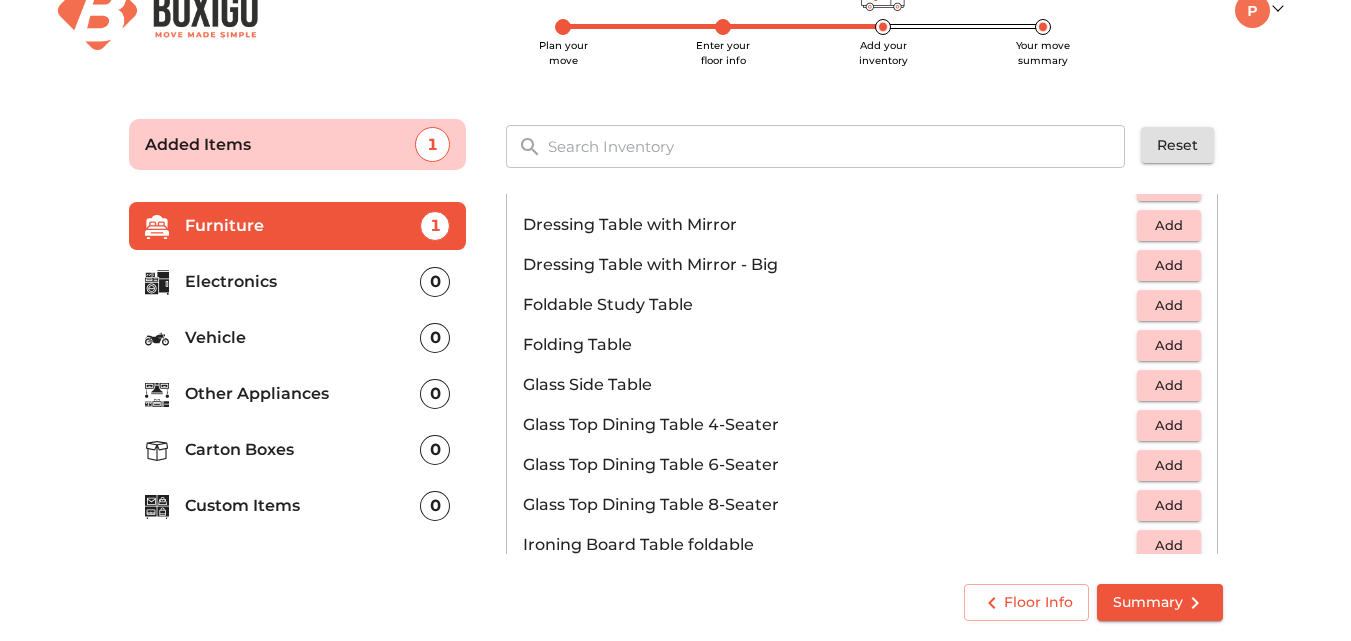 scroll, scrollTop: 0, scrollLeft: 0, axis: both 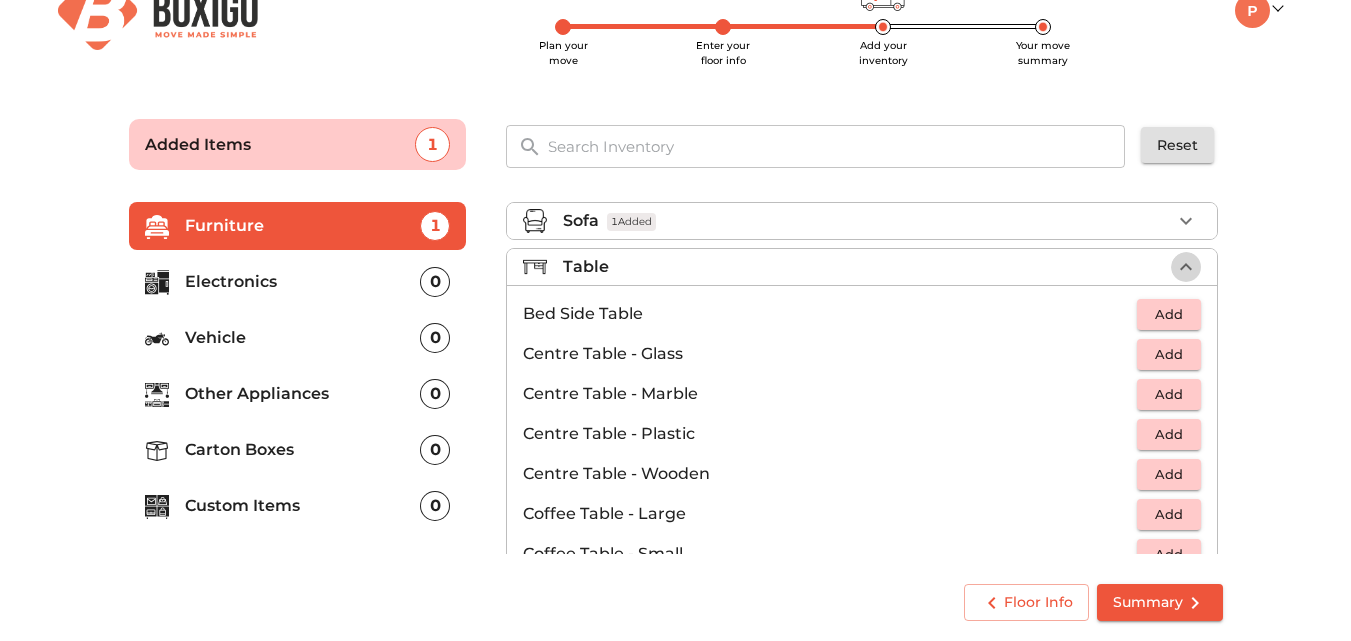click 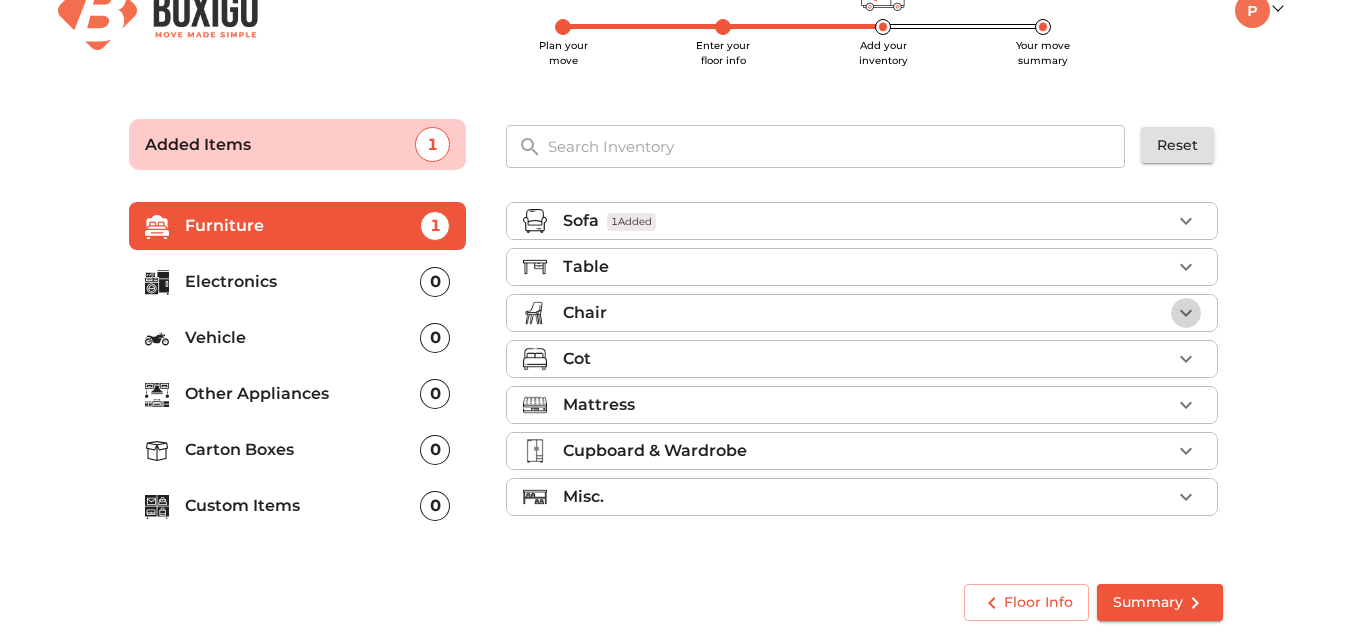 click 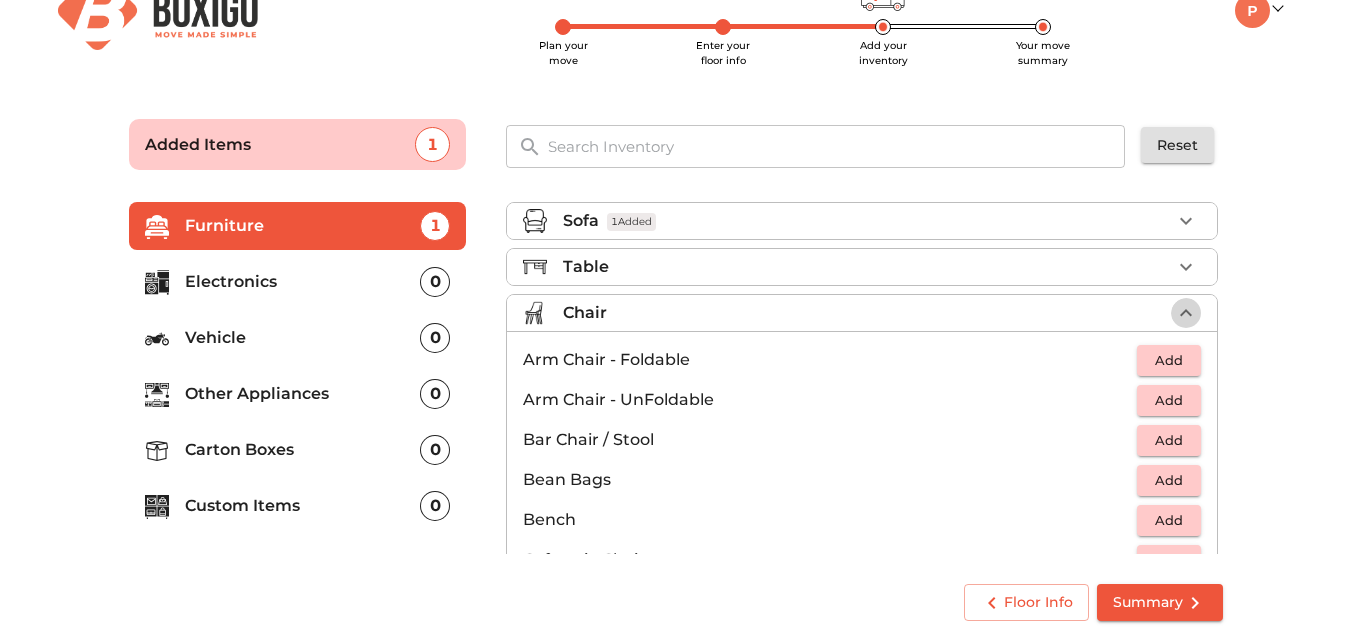 click 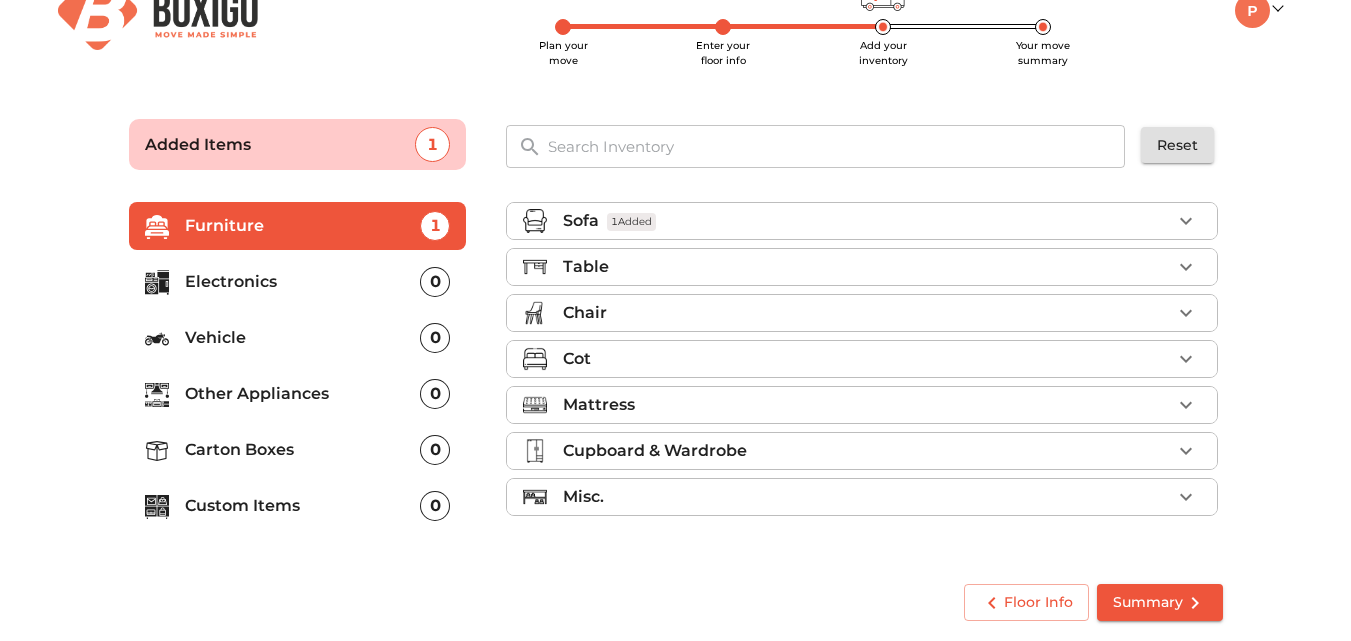 click on "Cot" at bounding box center (867, 359) 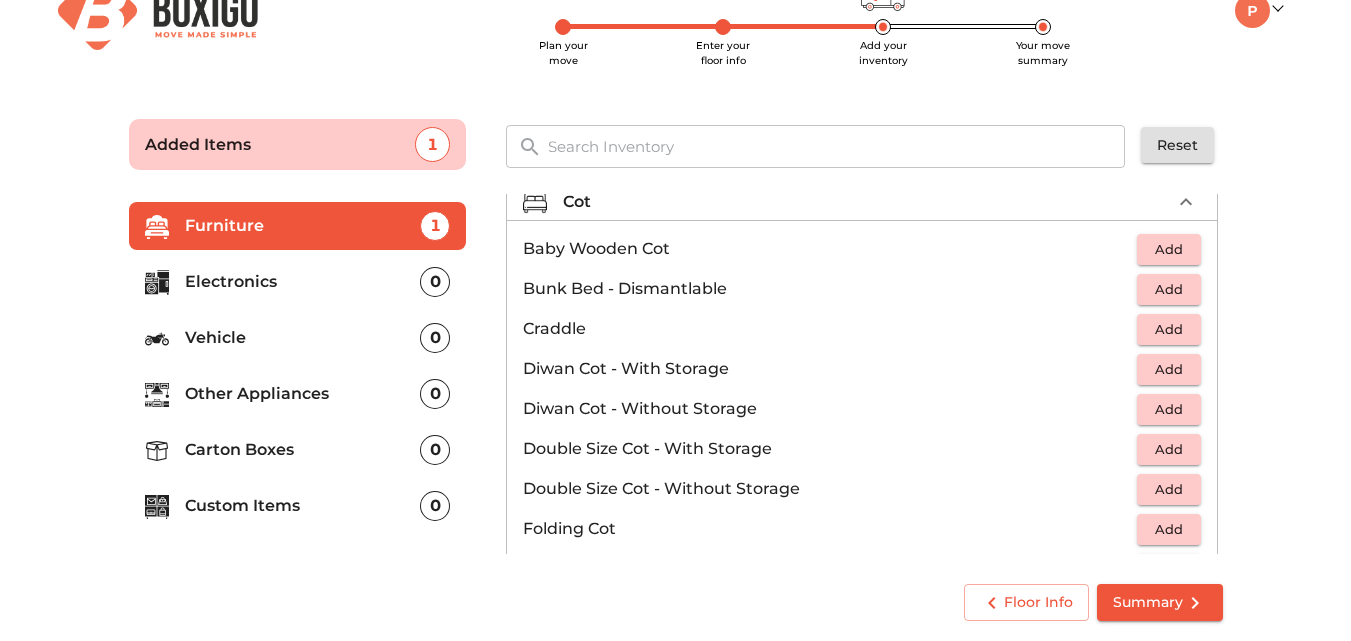 scroll, scrollTop: 0, scrollLeft: 0, axis: both 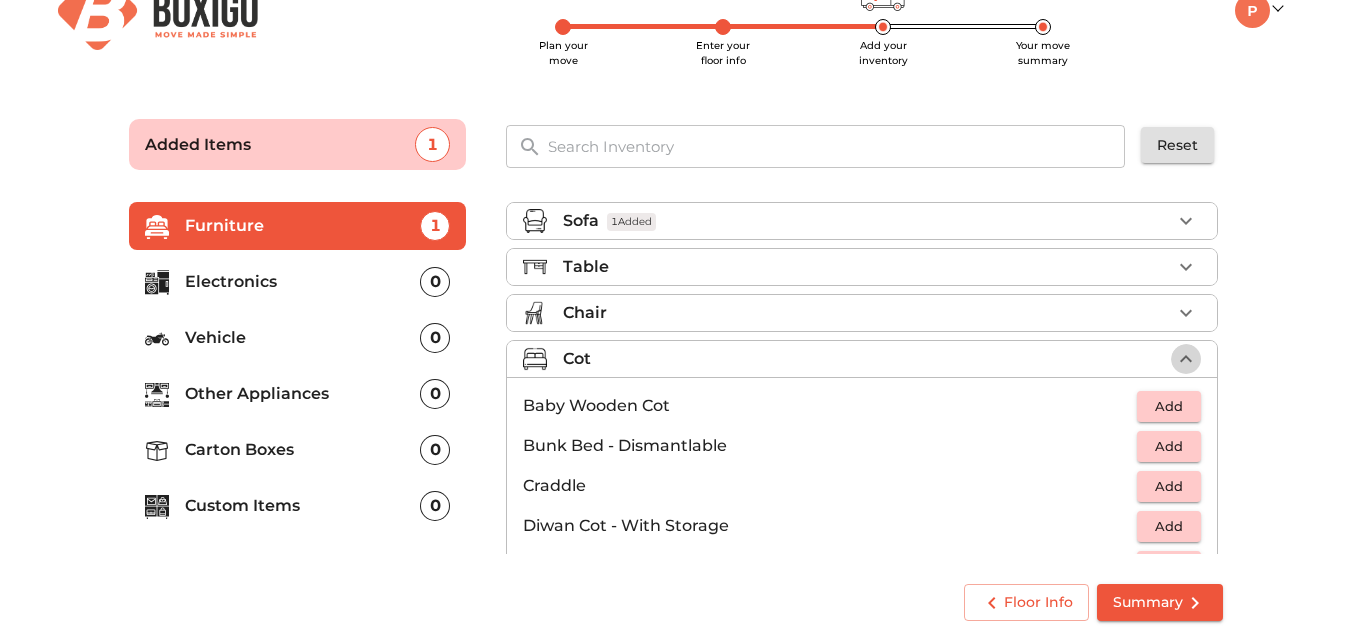 click at bounding box center (1186, 359) 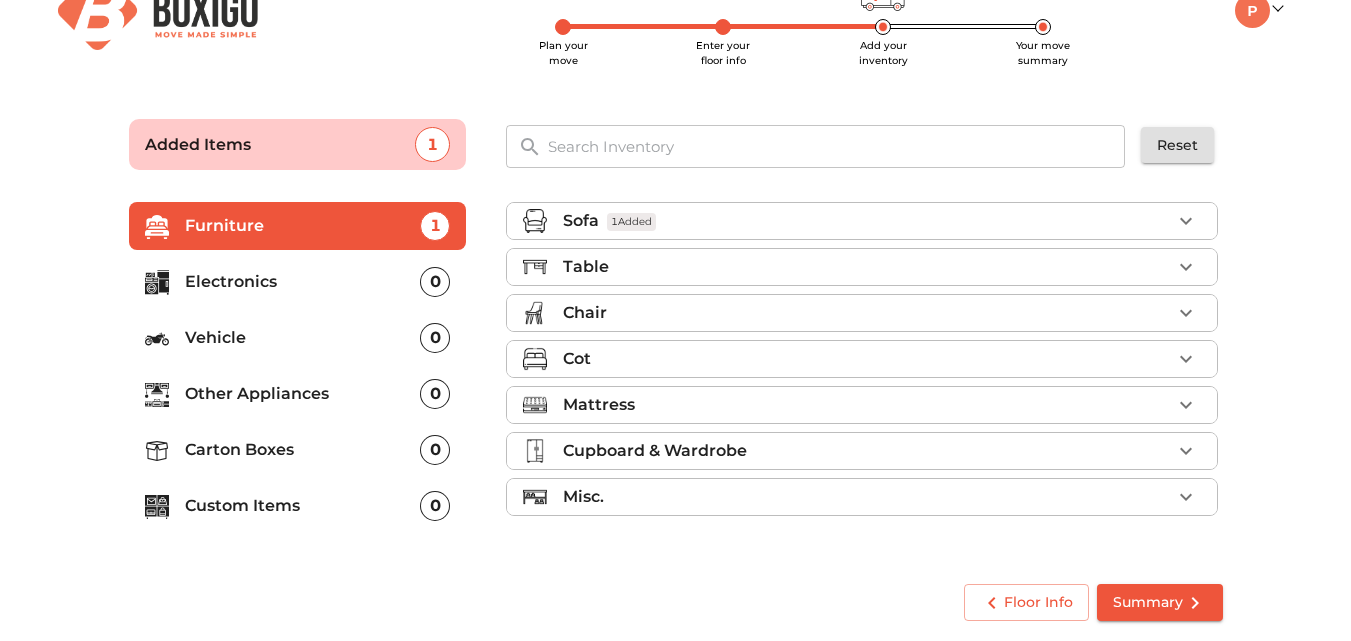 click on "Mattress" at bounding box center (862, 405) 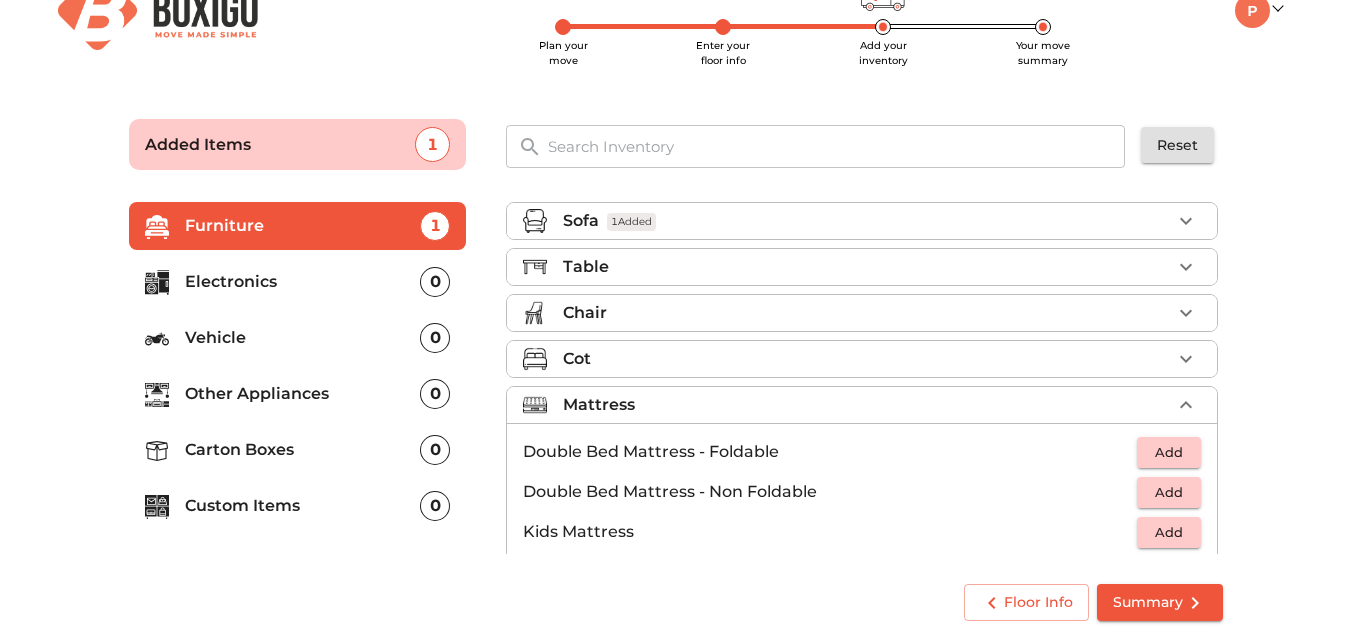 click on "Mattress" at bounding box center (862, 405) 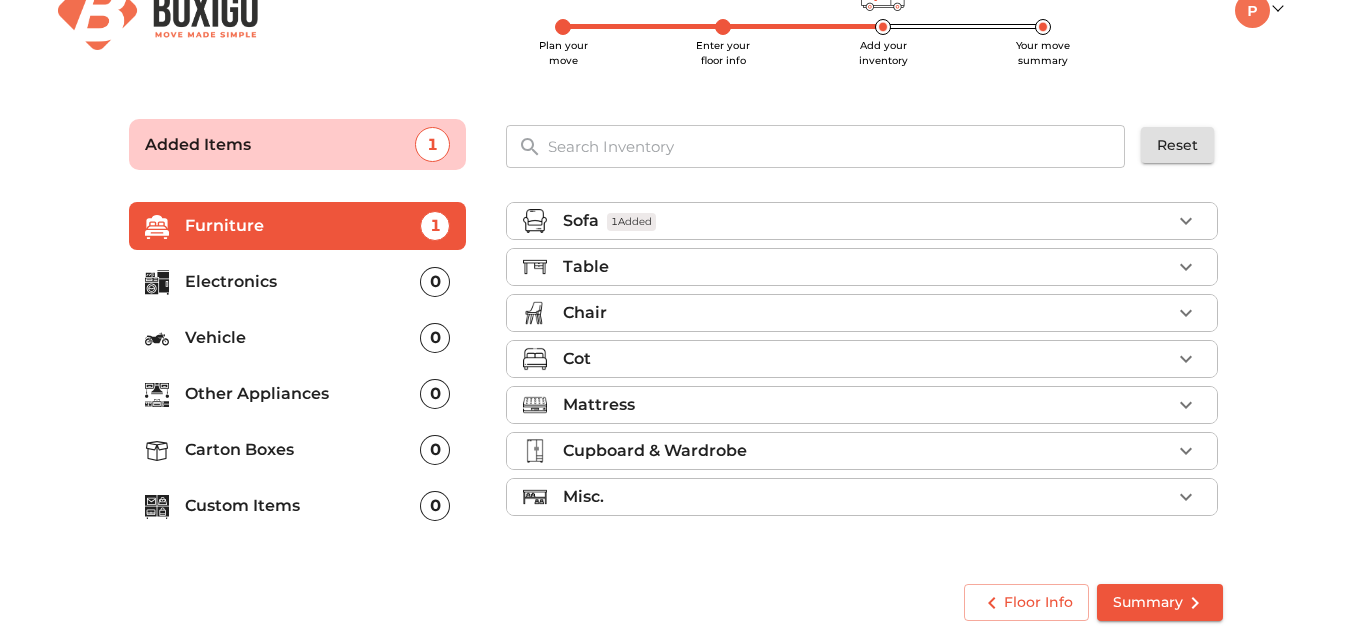 click on "Cupboard & Wardrobe" at bounding box center [867, 451] 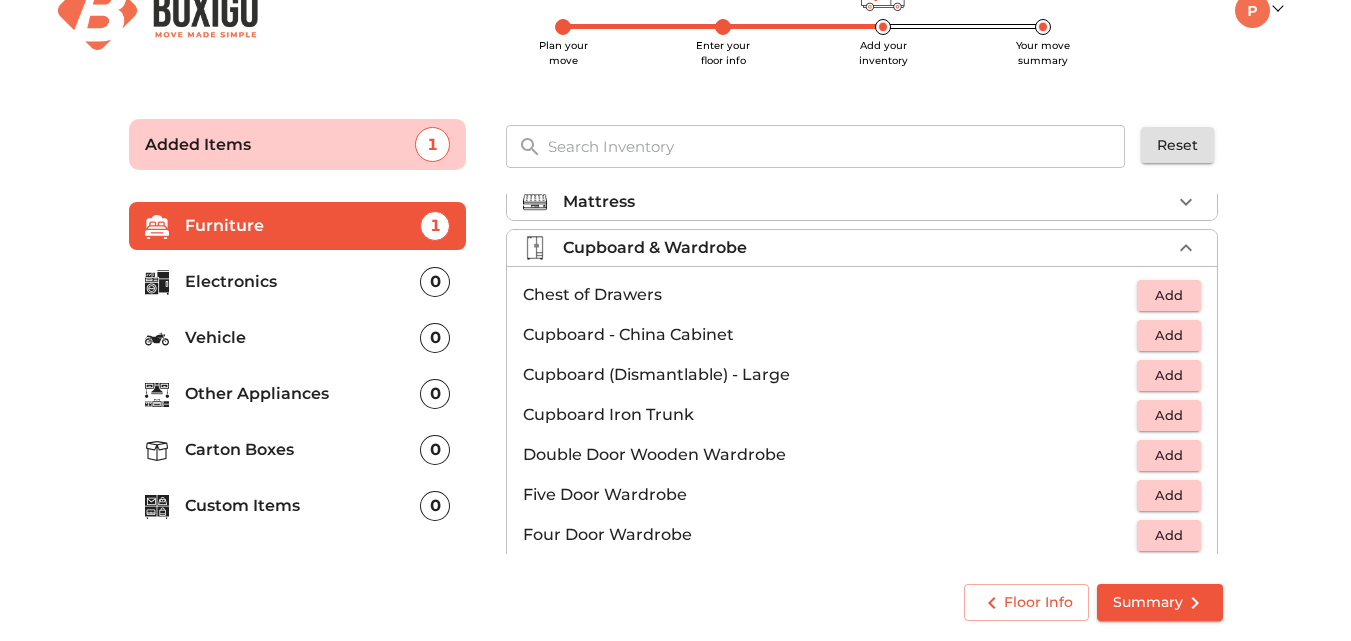 scroll, scrollTop: 200, scrollLeft: 0, axis: vertical 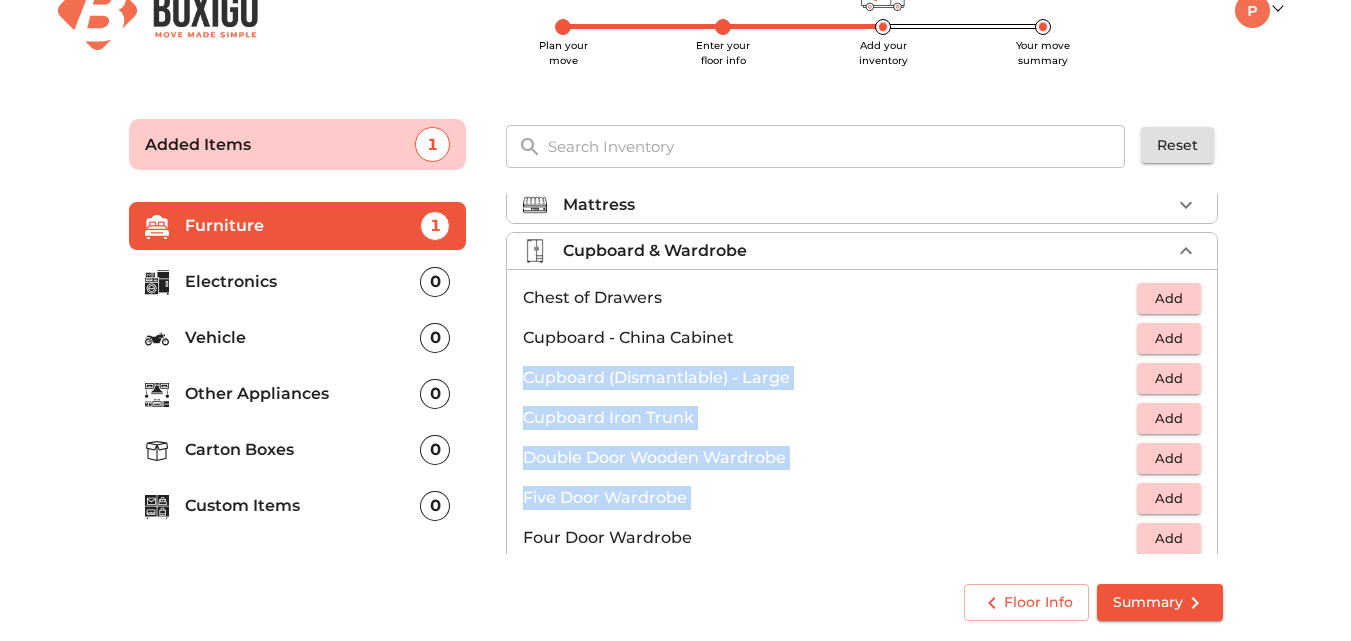drag, startPoint x: 1211, startPoint y: 330, endPoint x: 1228, endPoint y: 503, distance: 173.83325 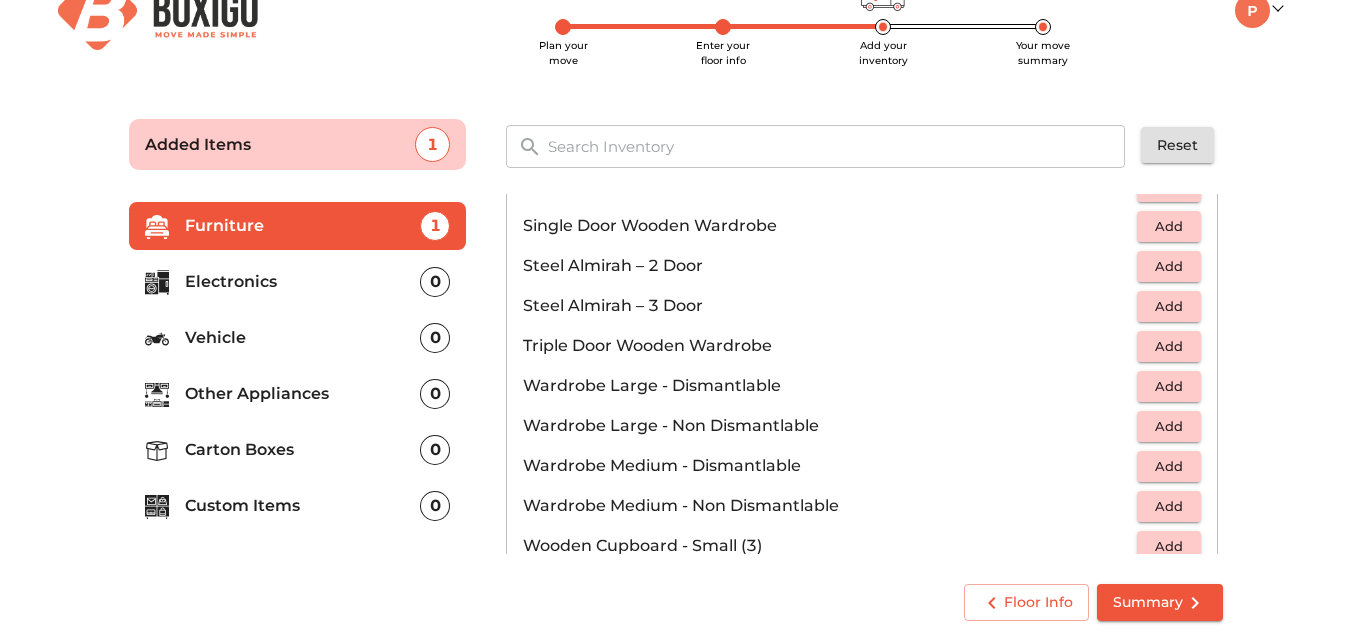 scroll, scrollTop: 675, scrollLeft: 0, axis: vertical 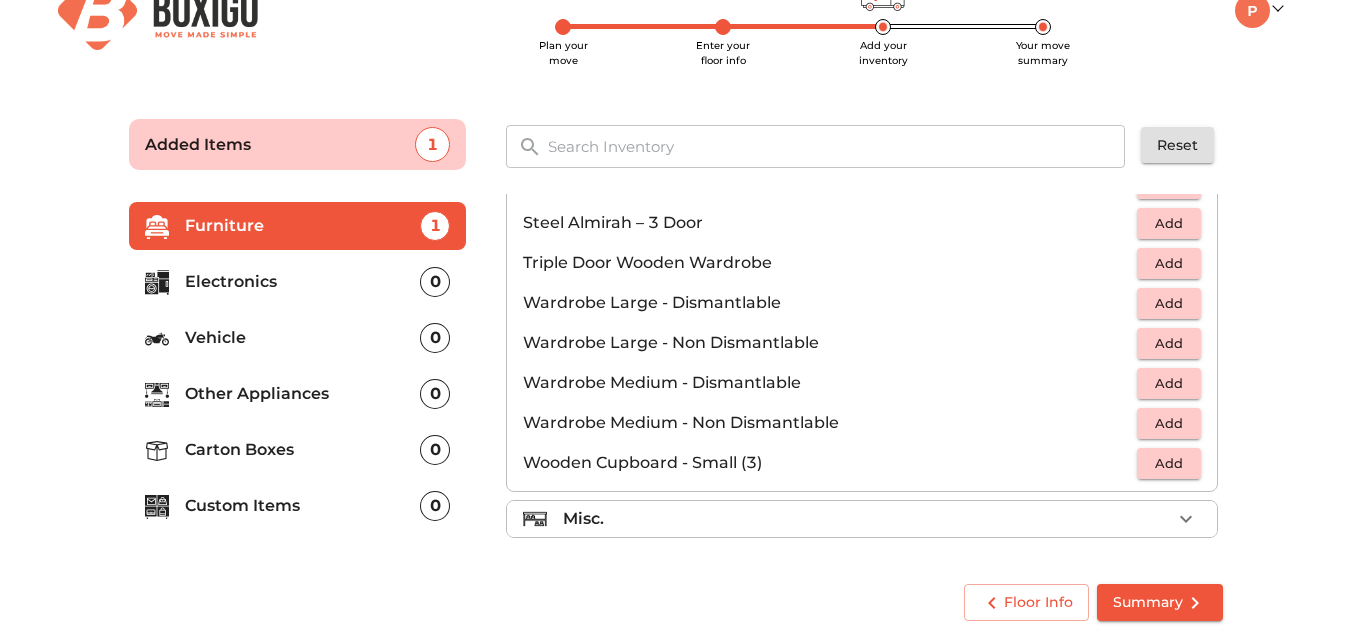 click on "Electronics" at bounding box center [303, 282] 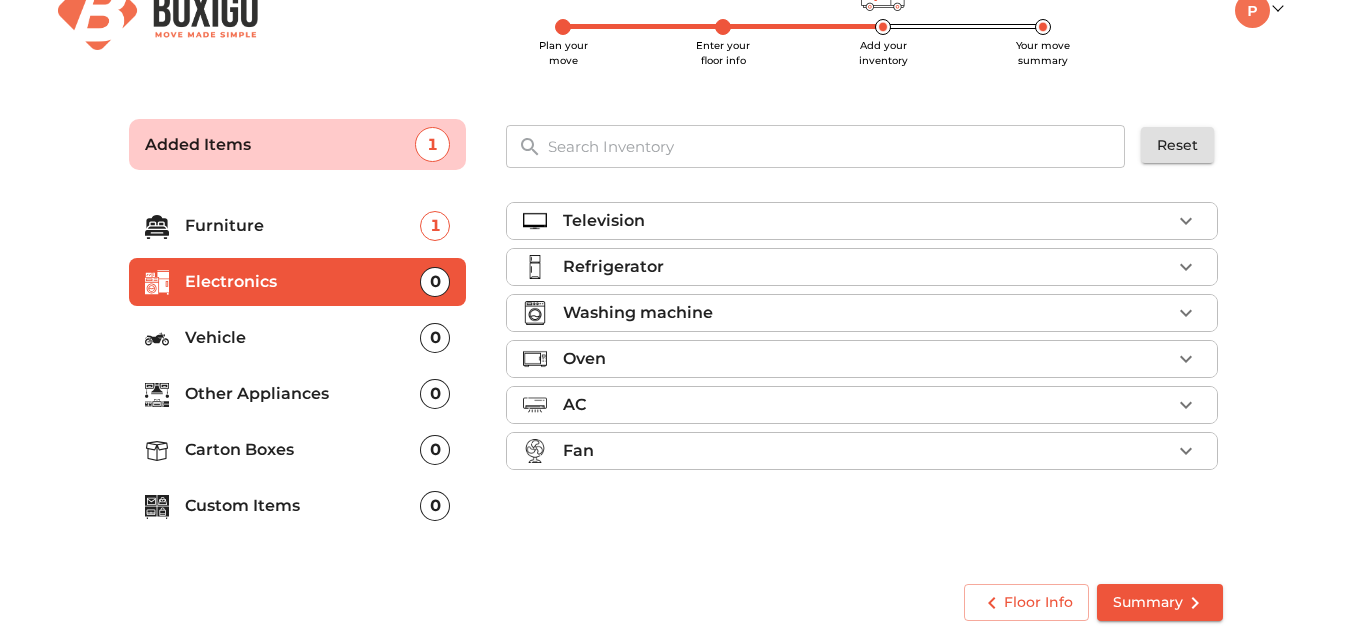 scroll, scrollTop: 0, scrollLeft: 0, axis: both 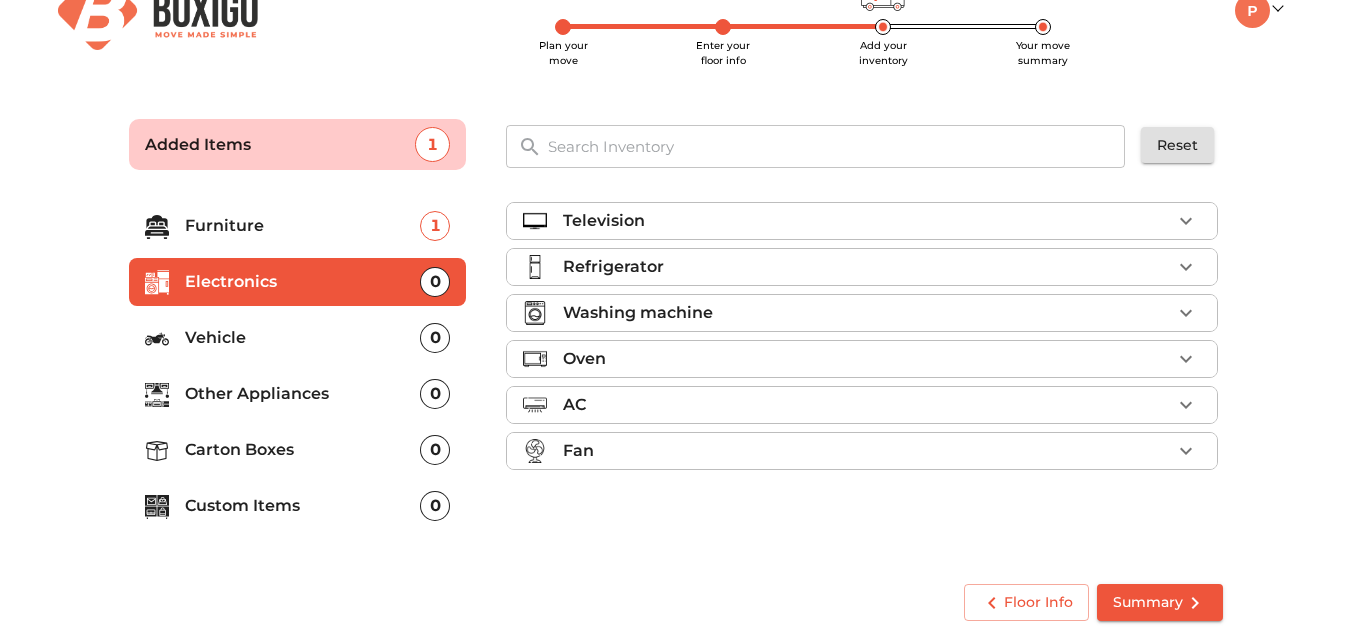 click on "Television" at bounding box center (862, 221) 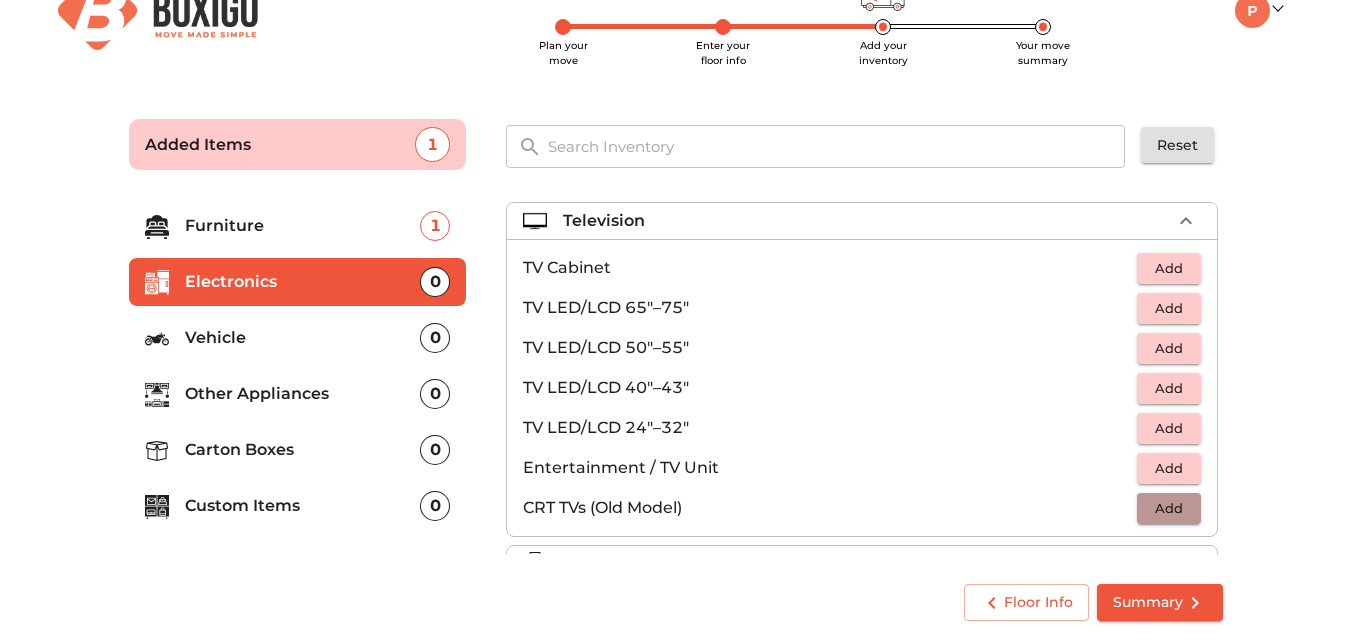 click on "Add" at bounding box center [1169, 508] 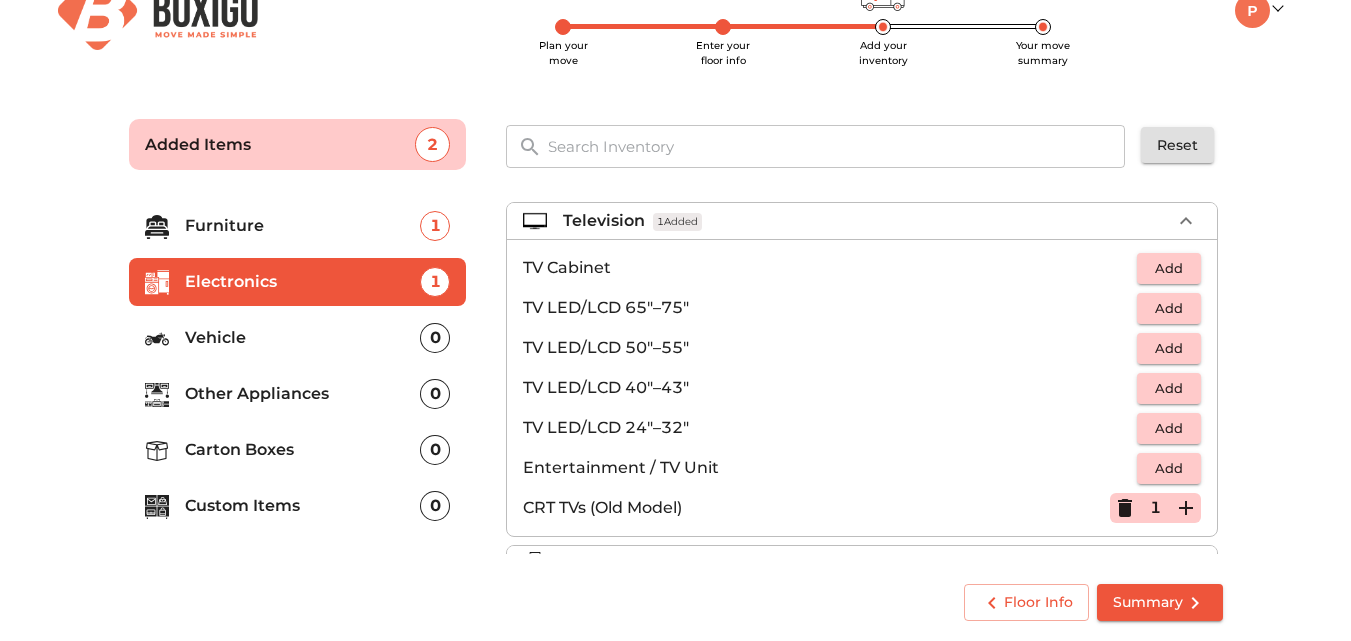 click on "Vehicle" at bounding box center [303, 338] 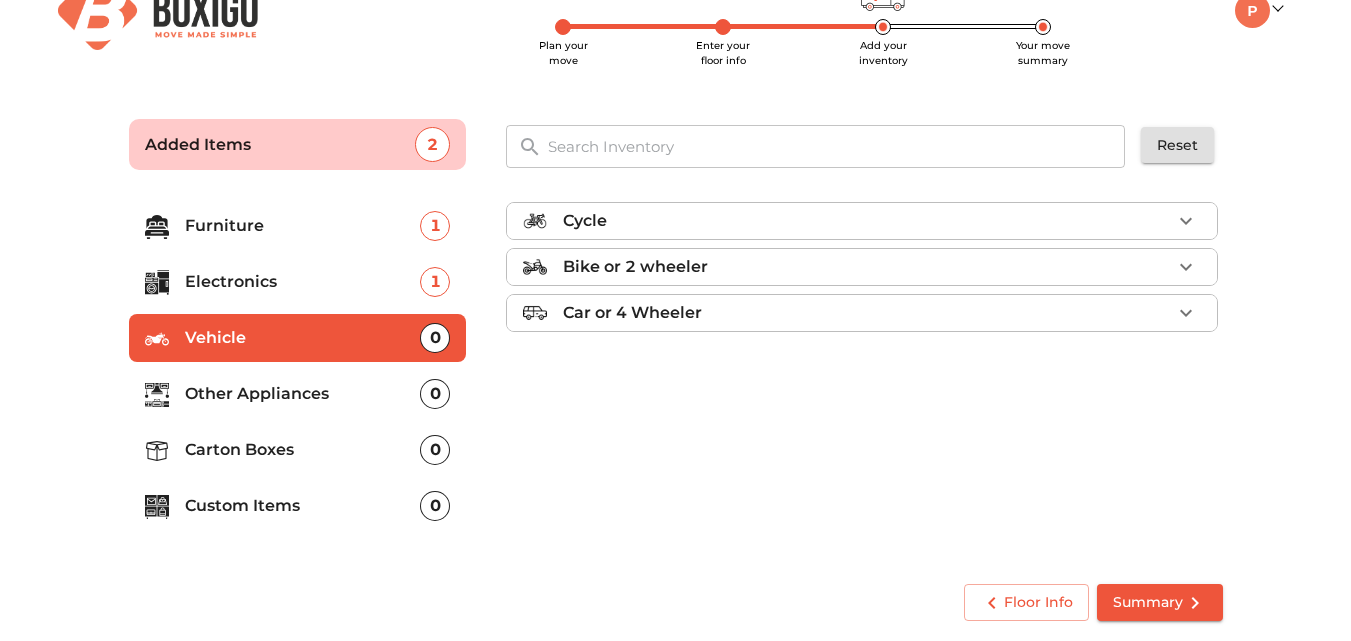 click on "Other Appliances" at bounding box center (303, 394) 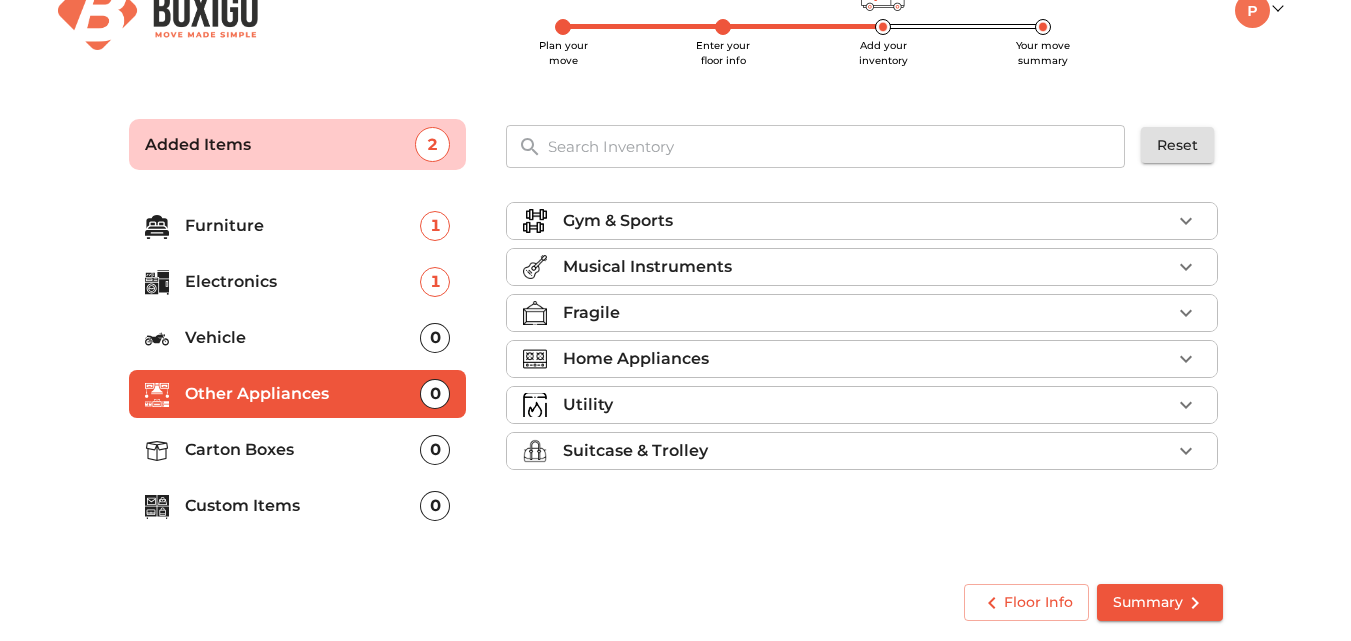 click on "Home Appliances" at bounding box center [636, 359] 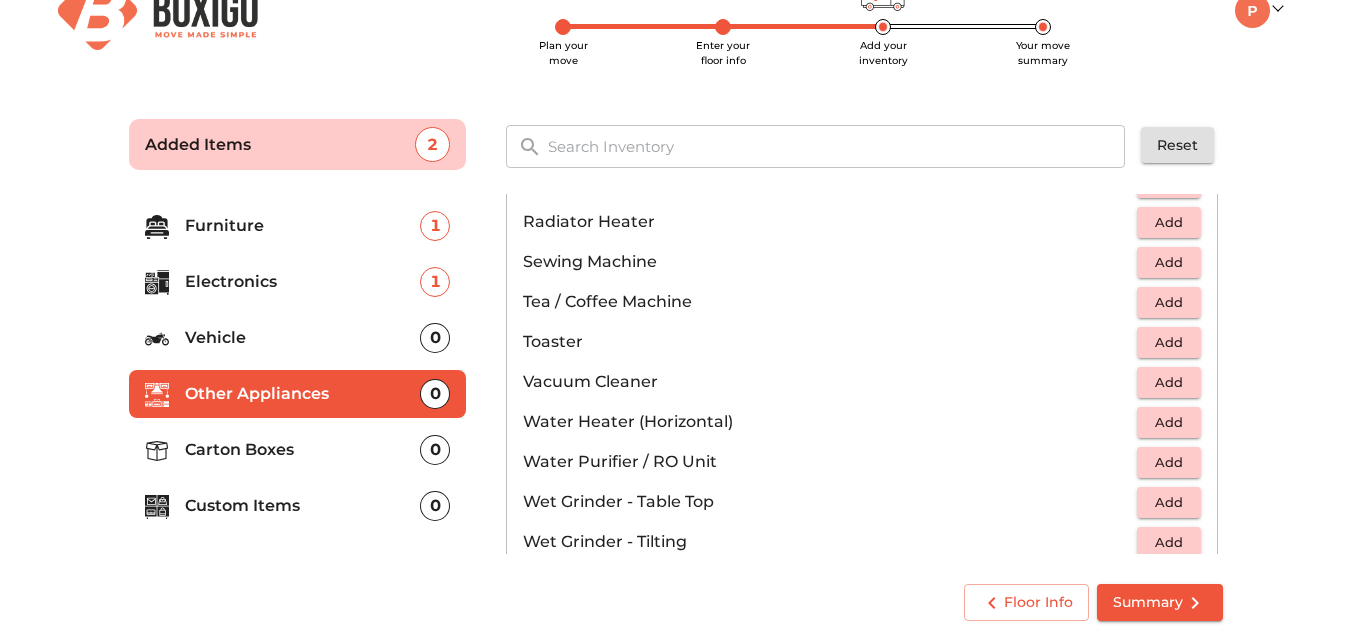 scroll, scrollTop: 1389, scrollLeft: 0, axis: vertical 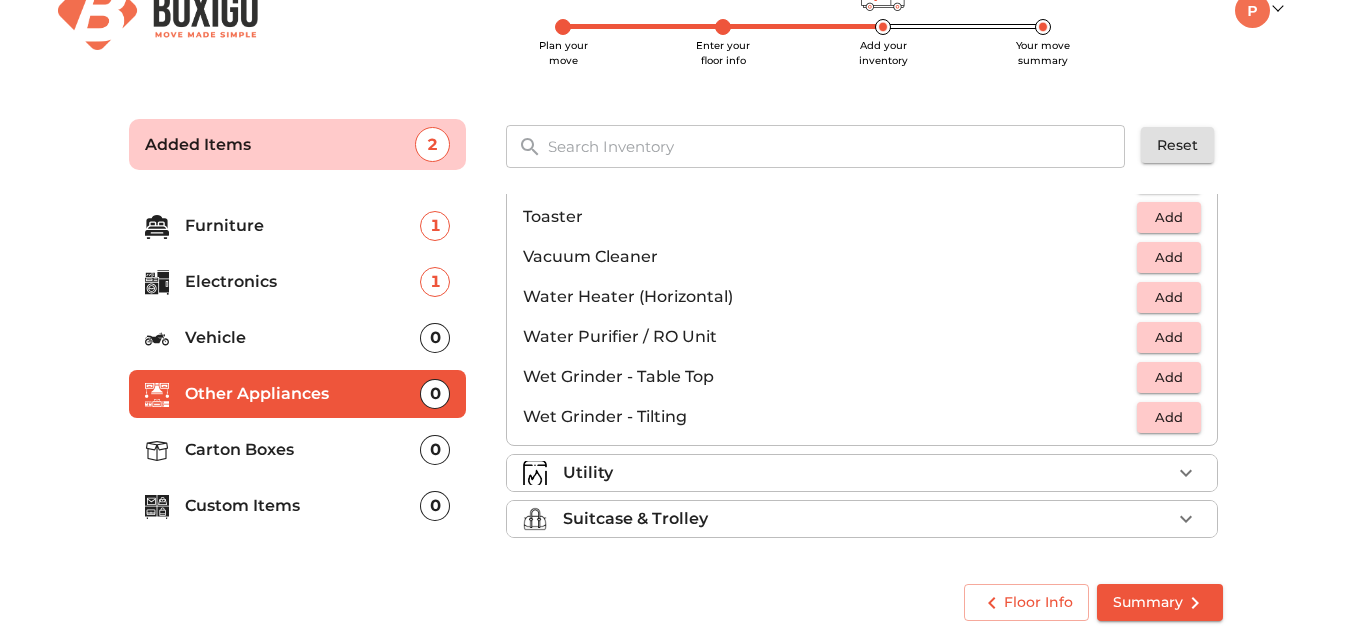 click on "Carton Boxes" at bounding box center (303, 450) 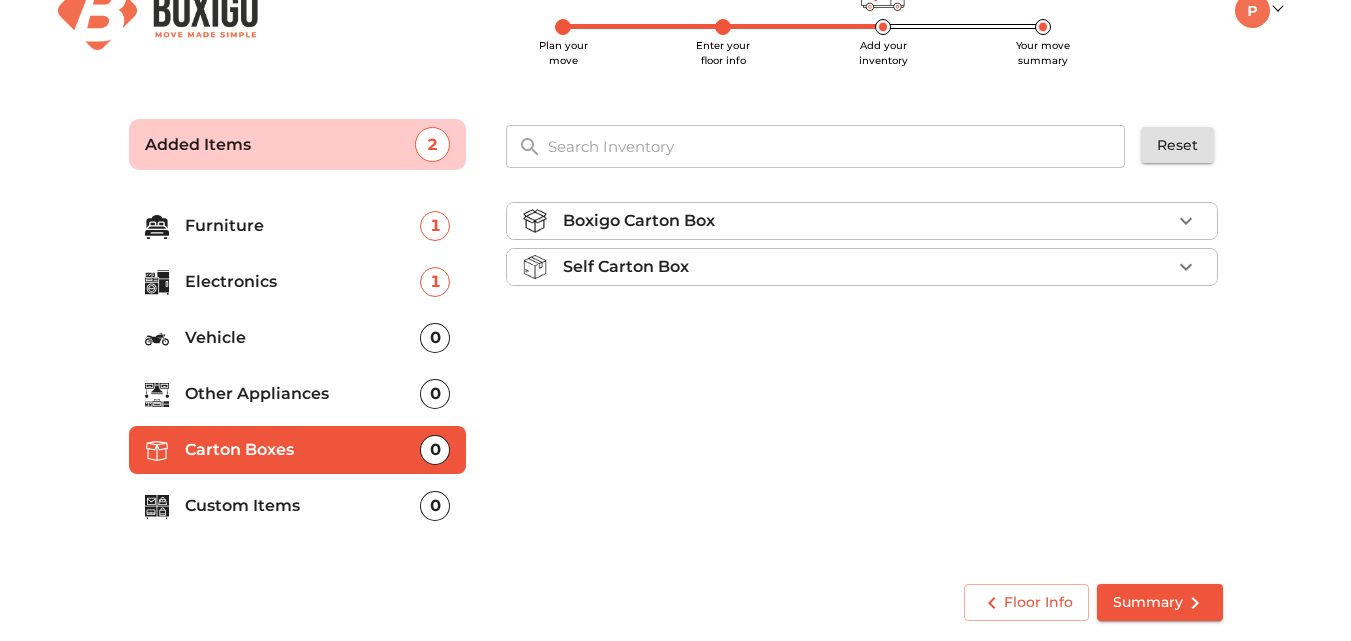 click on "Custom Items 0" at bounding box center [298, 506] 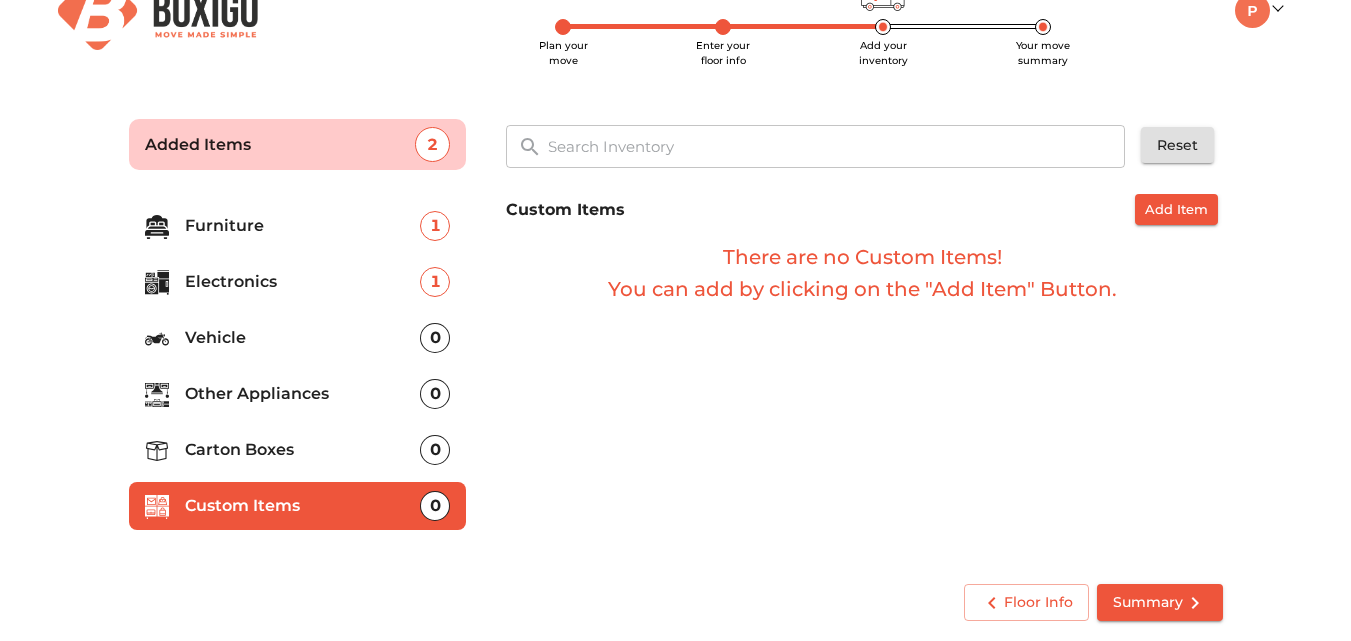 click on "Carton Boxes" at bounding box center [303, 450] 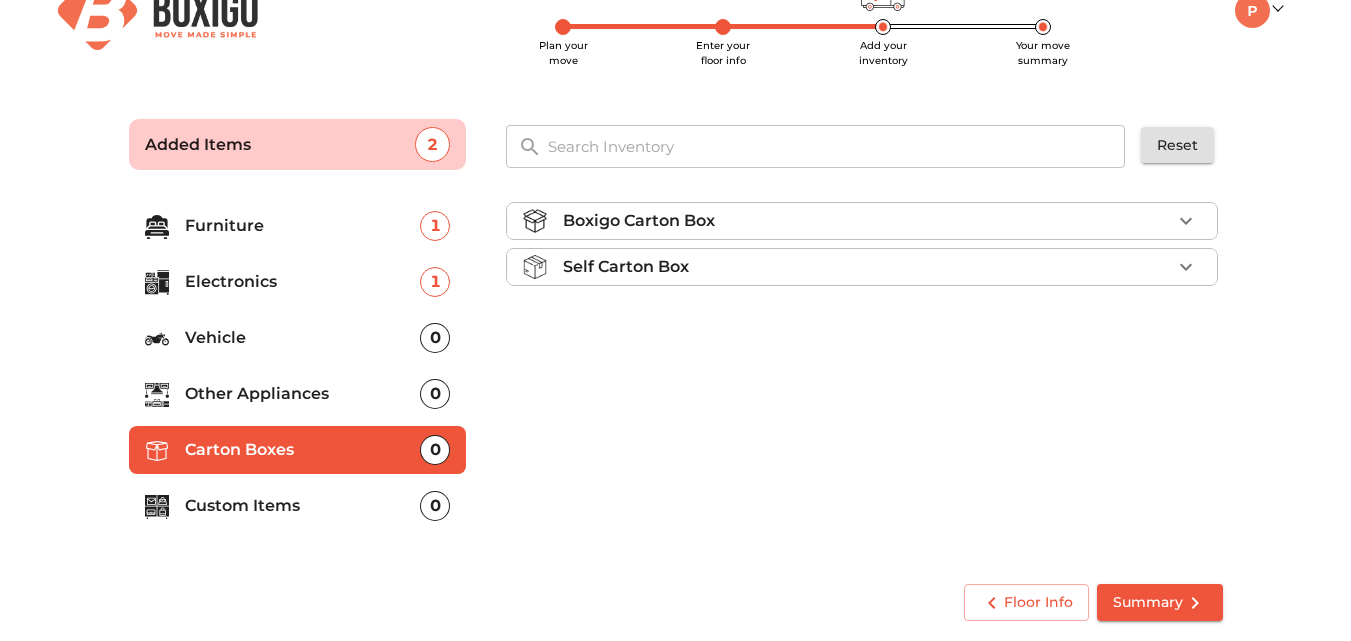 click on "Other Appliances" at bounding box center [303, 394] 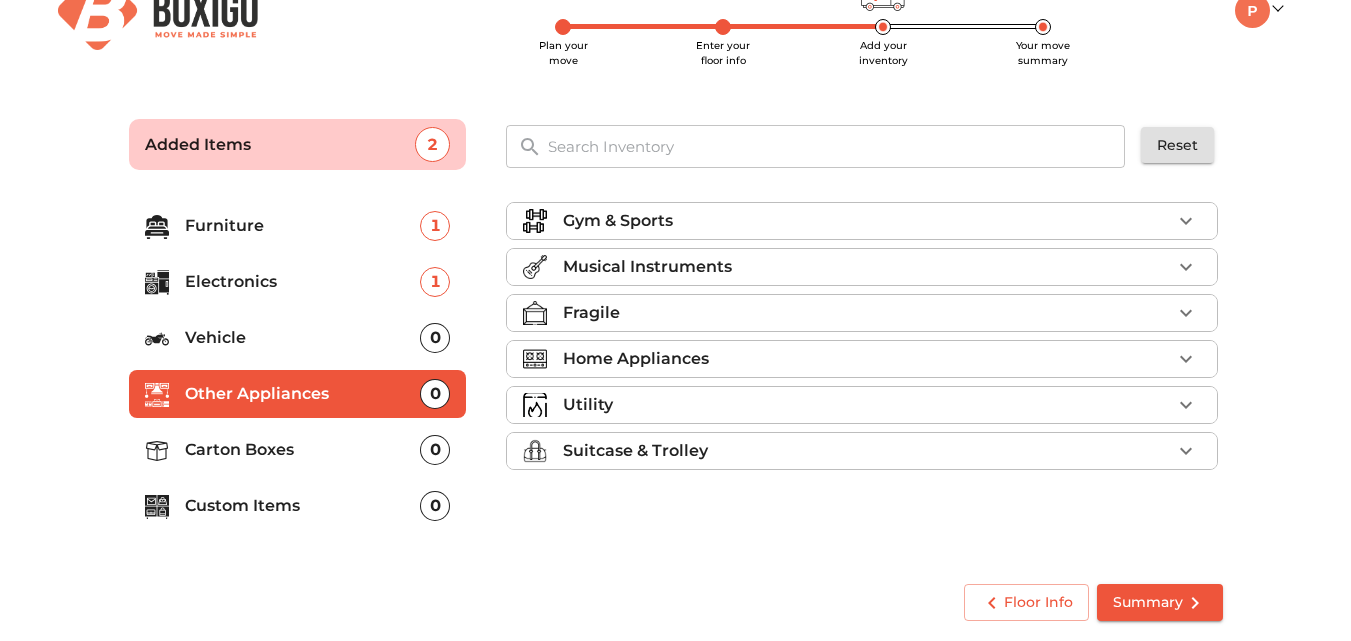 click on "Home Appliances" at bounding box center (862, 359) 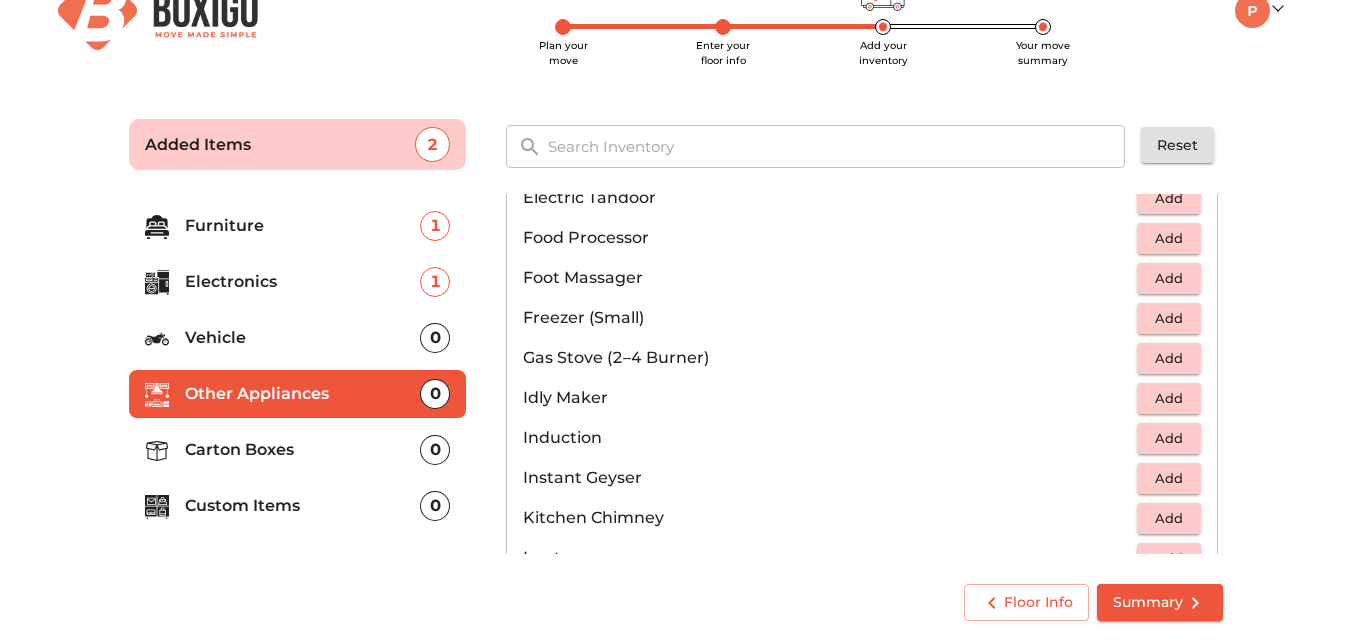 scroll, scrollTop: 765, scrollLeft: 0, axis: vertical 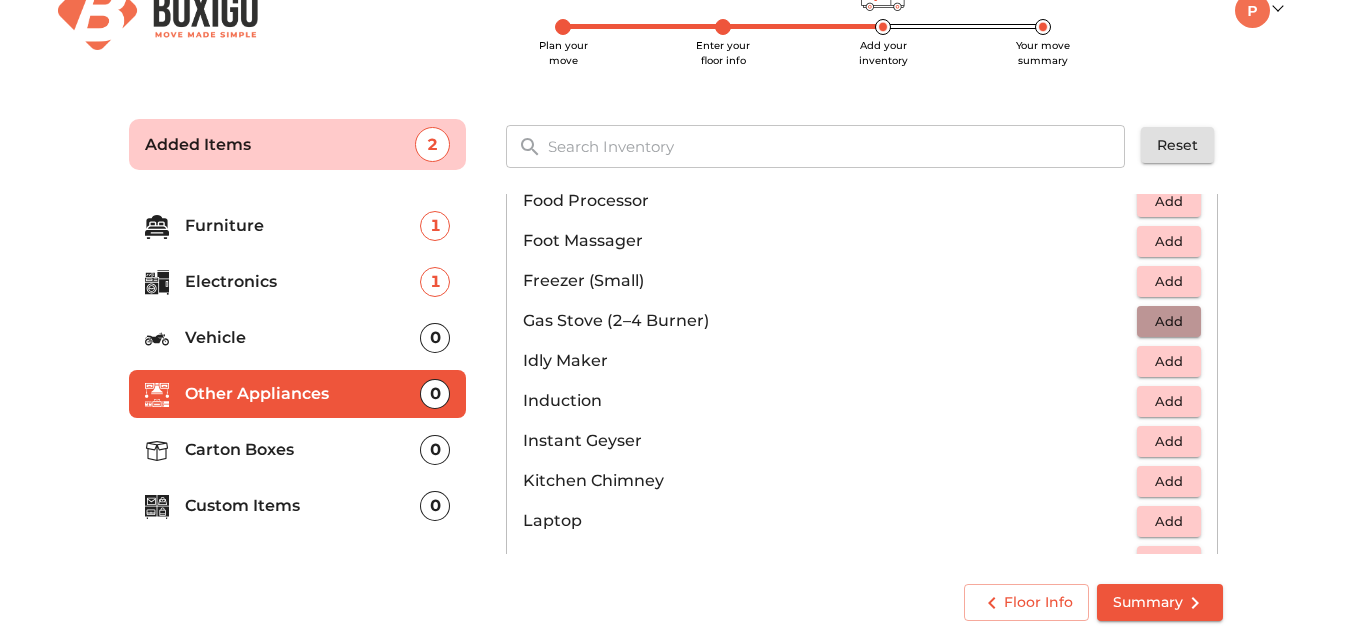 click on "Add" at bounding box center [1169, 321] 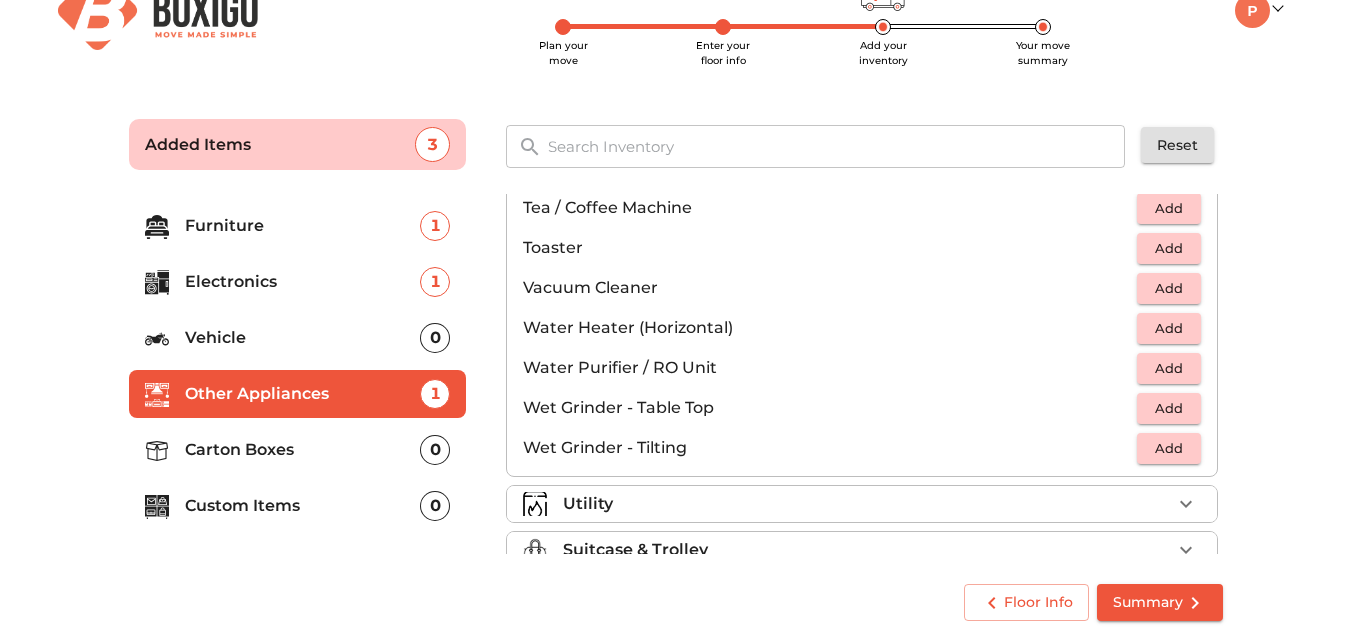 scroll, scrollTop: 1389, scrollLeft: 0, axis: vertical 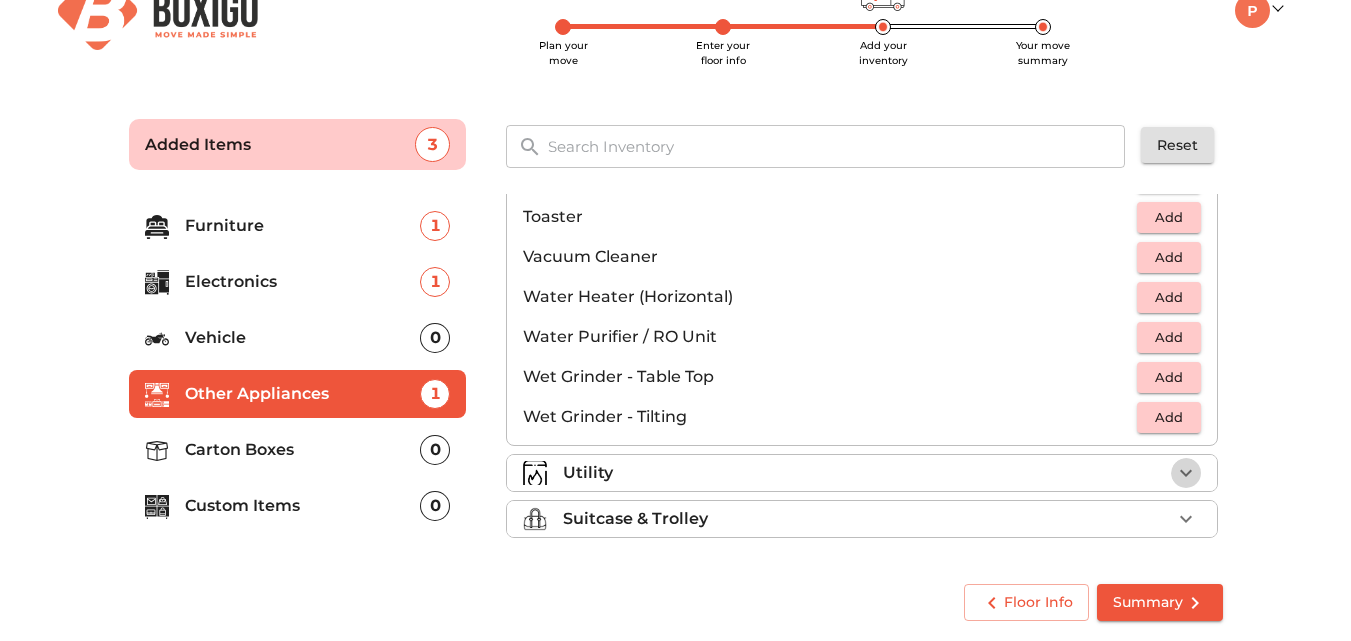 click 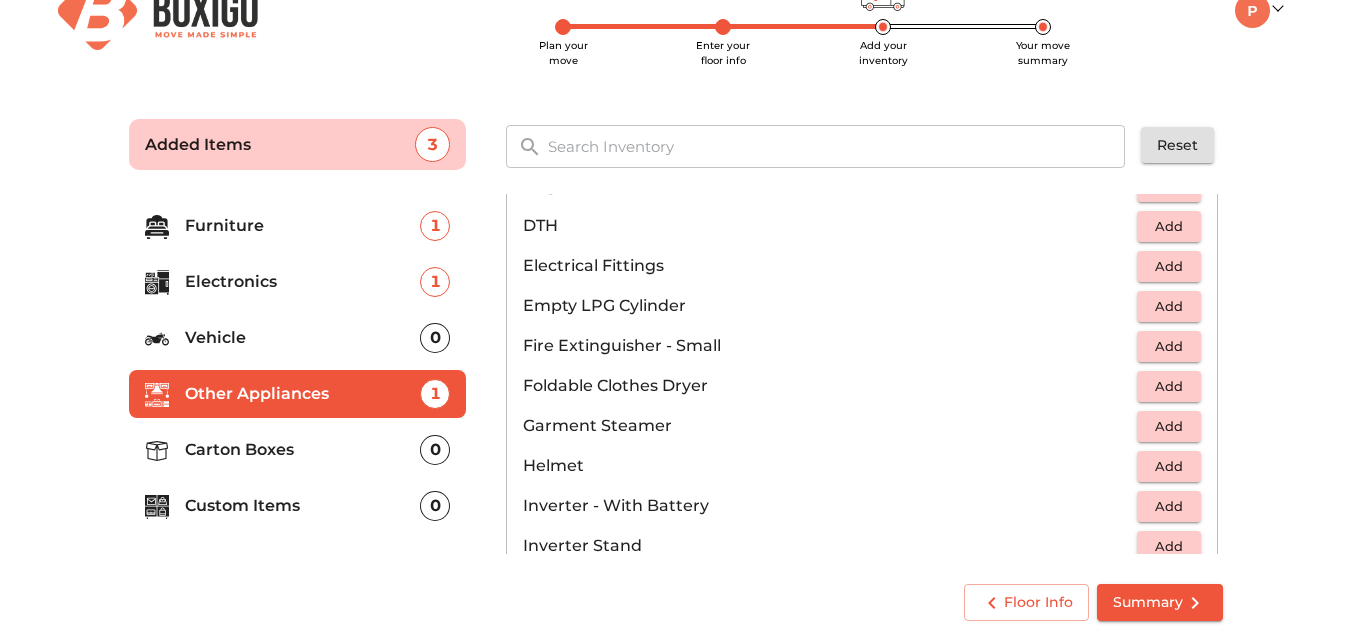 scroll, scrollTop: 751, scrollLeft: 0, axis: vertical 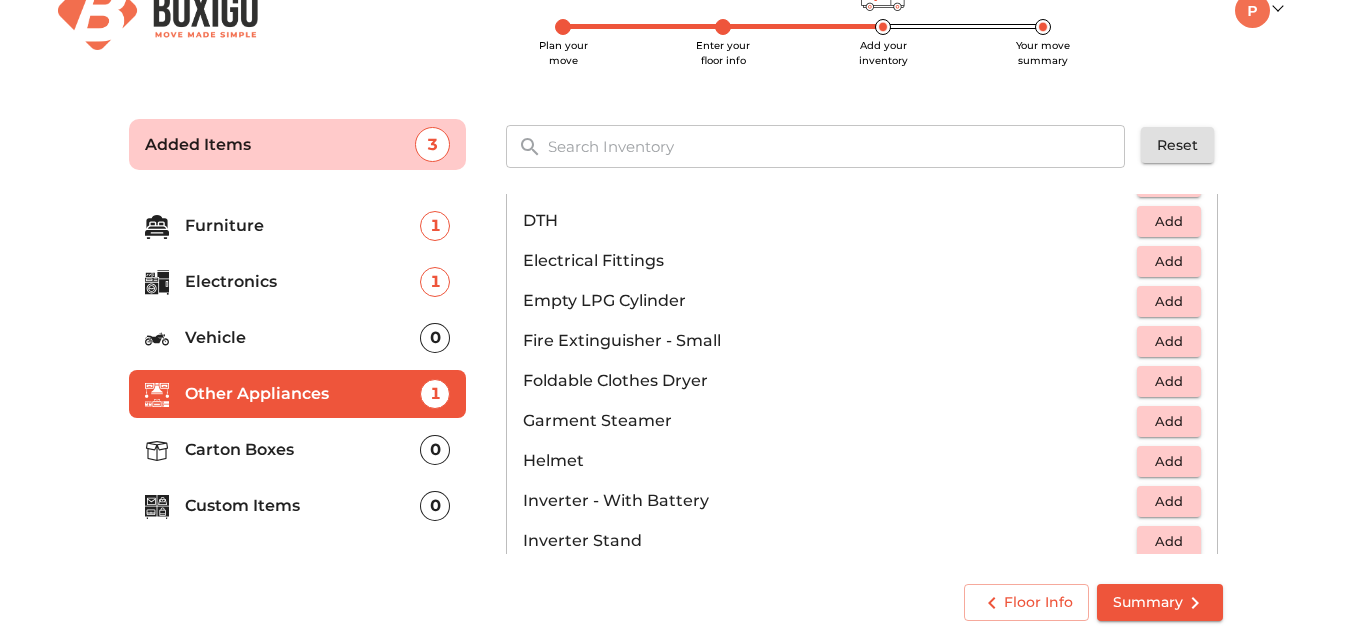 click on "Add" at bounding box center (1169, 221) 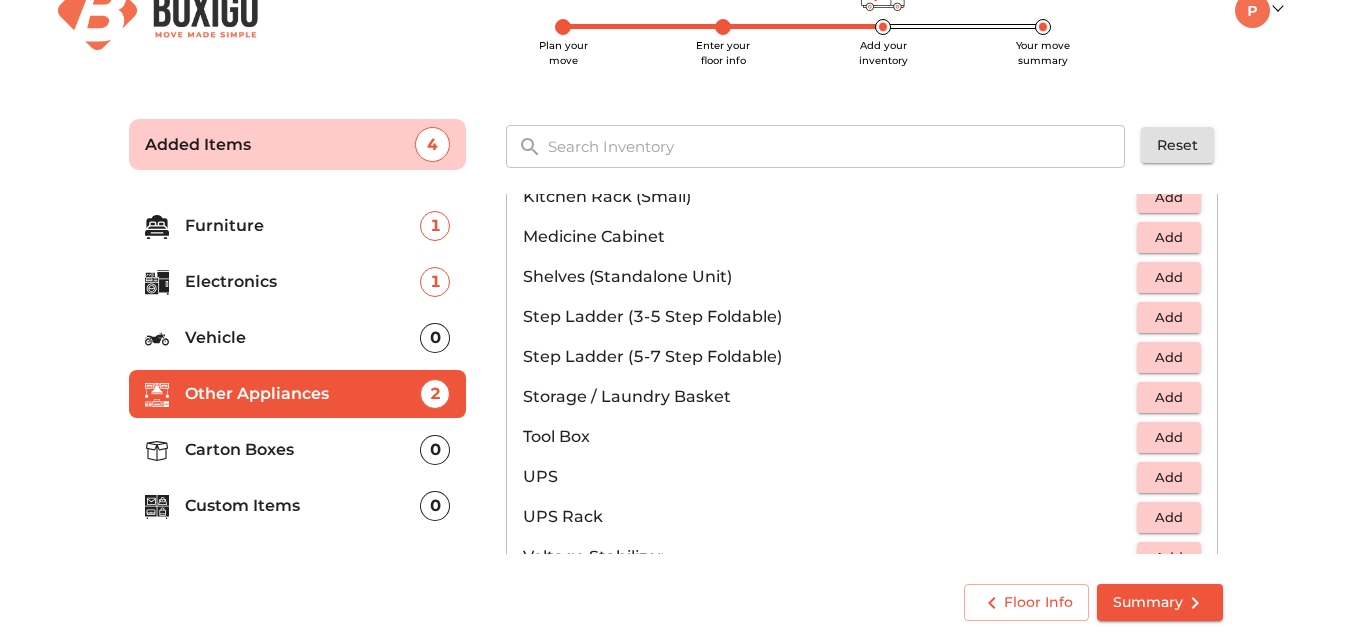 scroll, scrollTop: 1147, scrollLeft: 0, axis: vertical 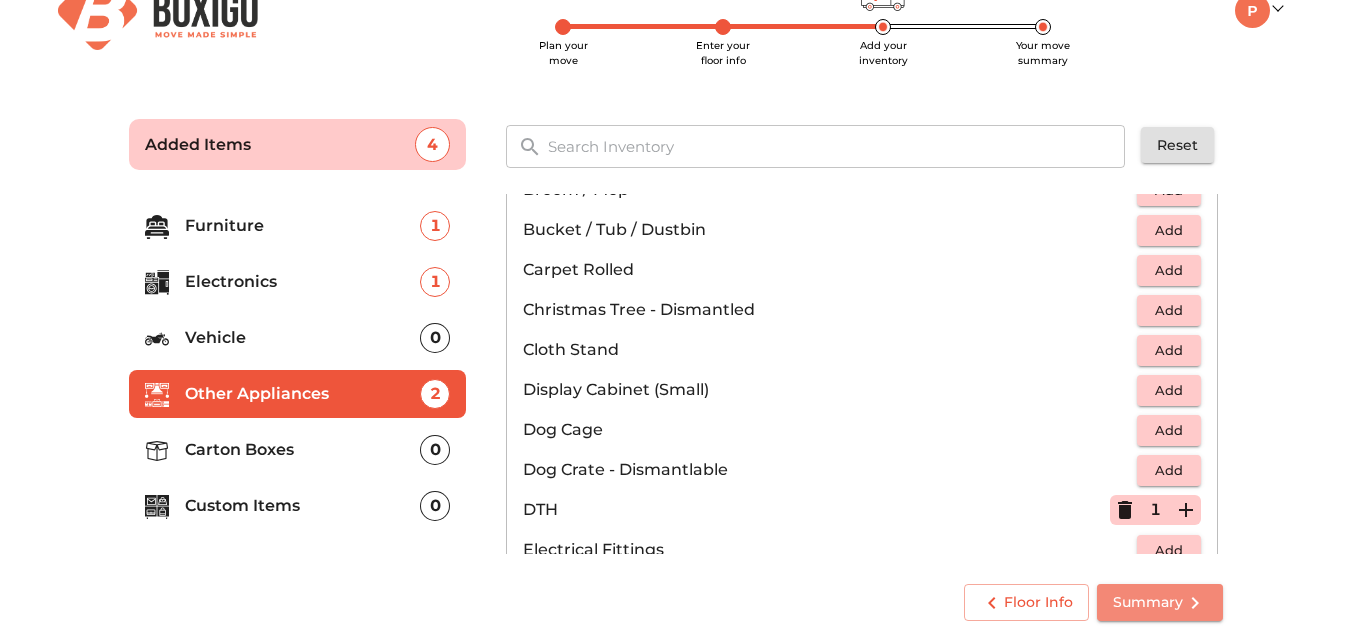 click on "Summary" at bounding box center (1160, 602) 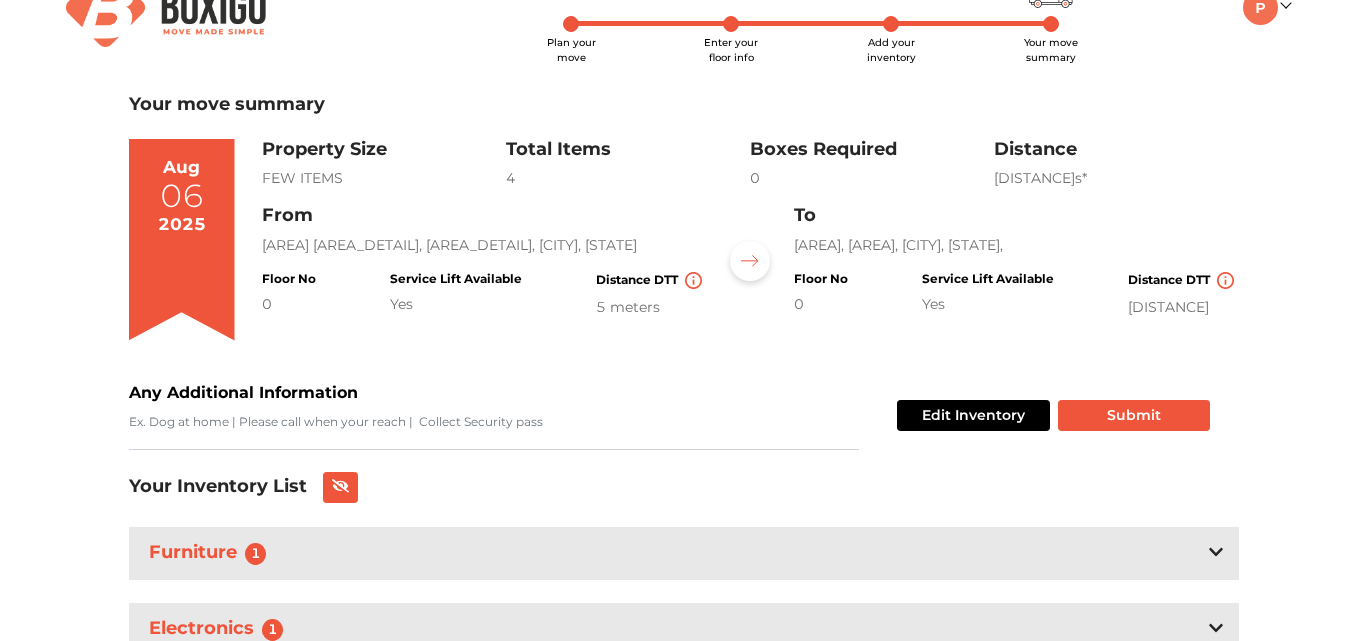 scroll, scrollTop: 47, scrollLeft: 0, axis: vertical 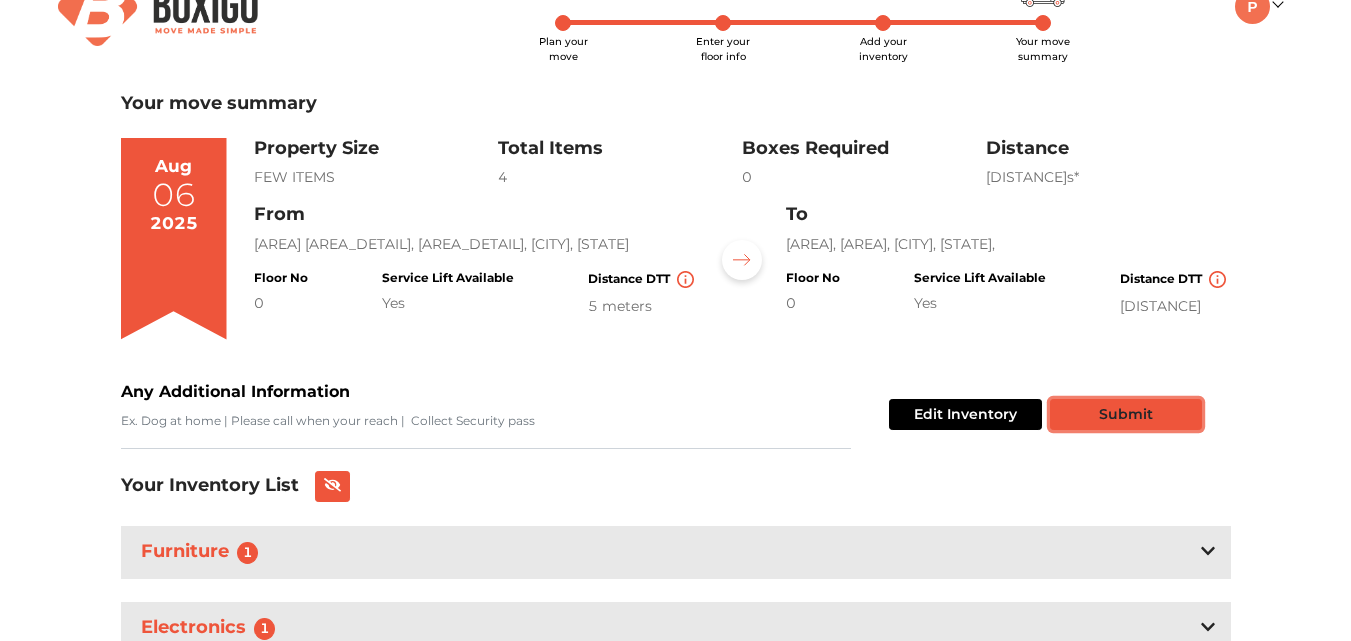 click on "Submit" at bounding box center (1126, 414) 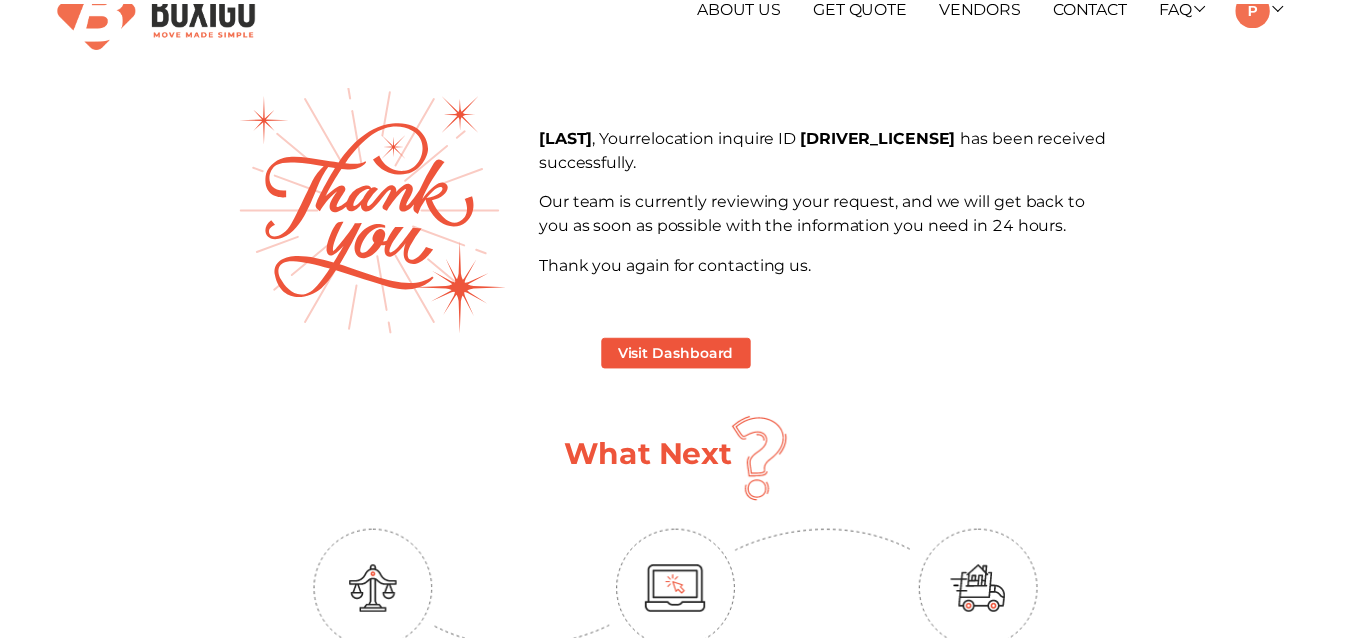 scroll, scrollTop: 0, scrollLeft: 0, axis: both 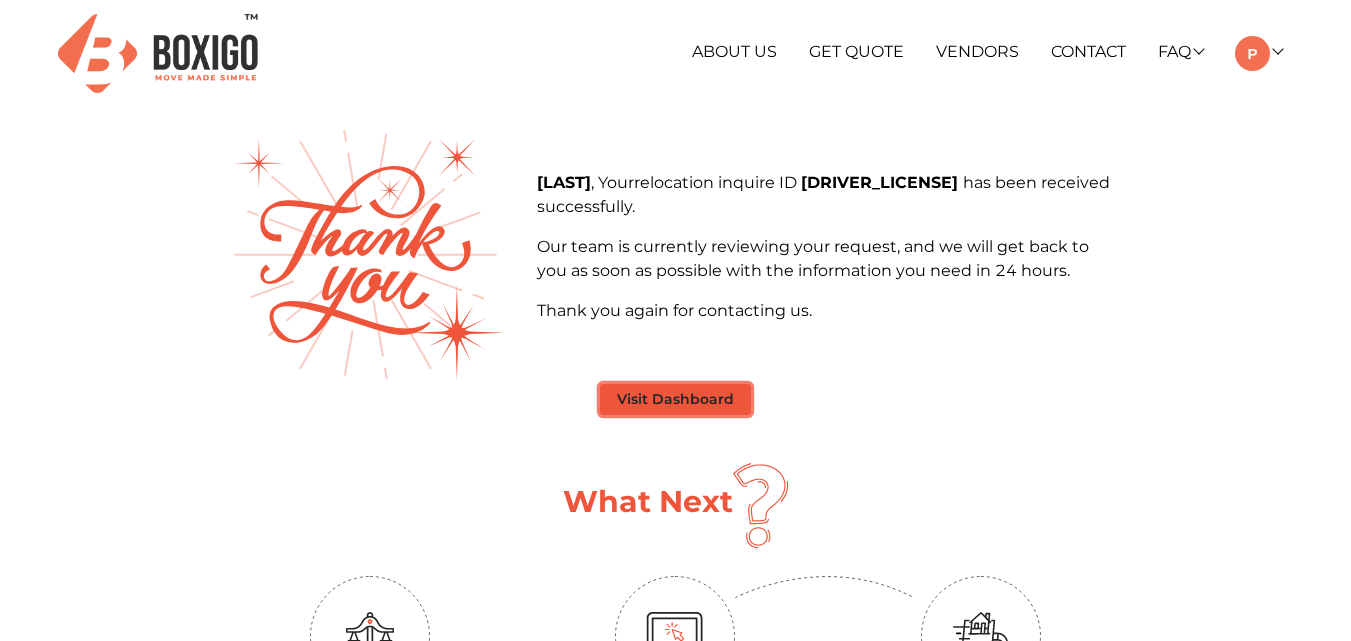 click on "Visit Dashboard" at bounding box center (675, 399) 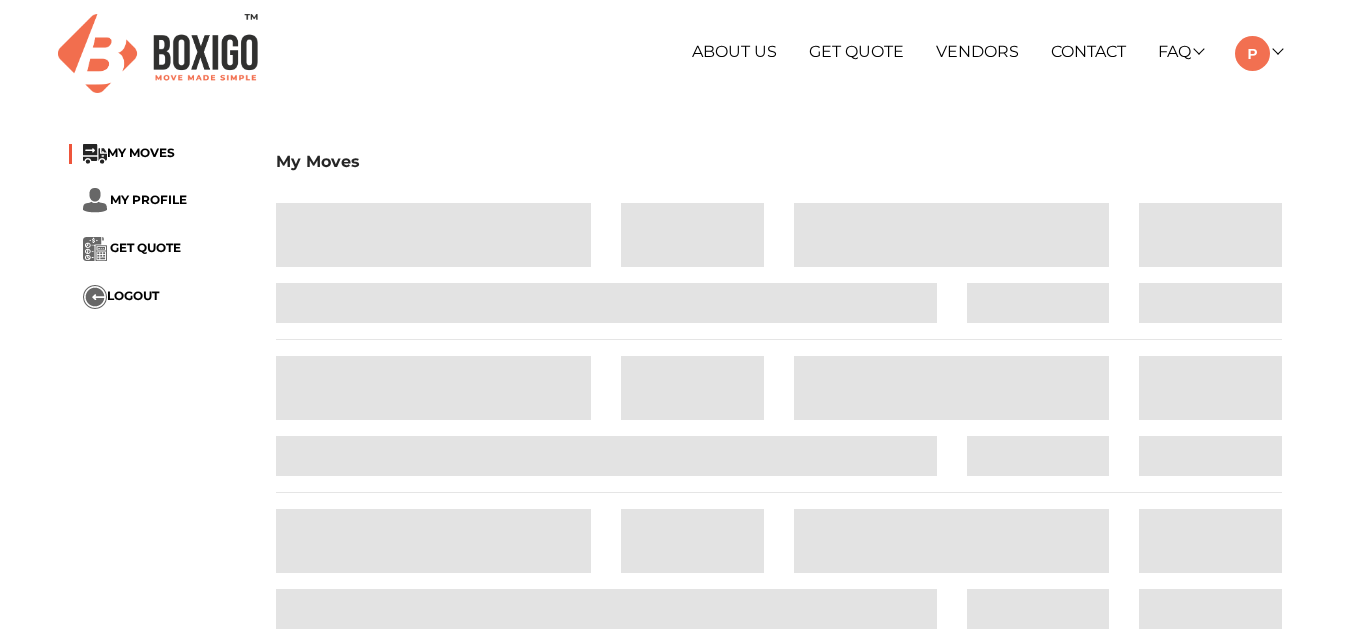 click at bounding box center [692, 388] 